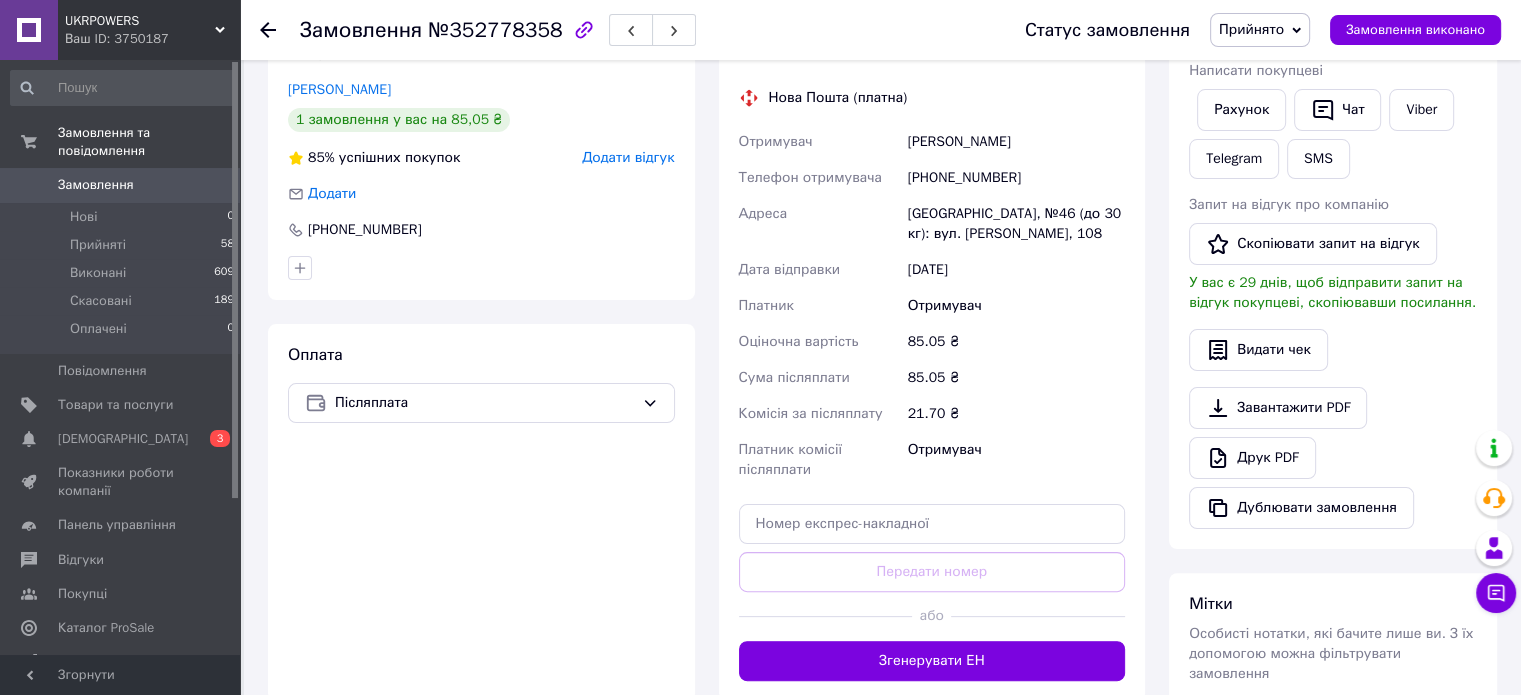 scroll, scrollTop: 619, scrollLeft: 0, axis: vertical 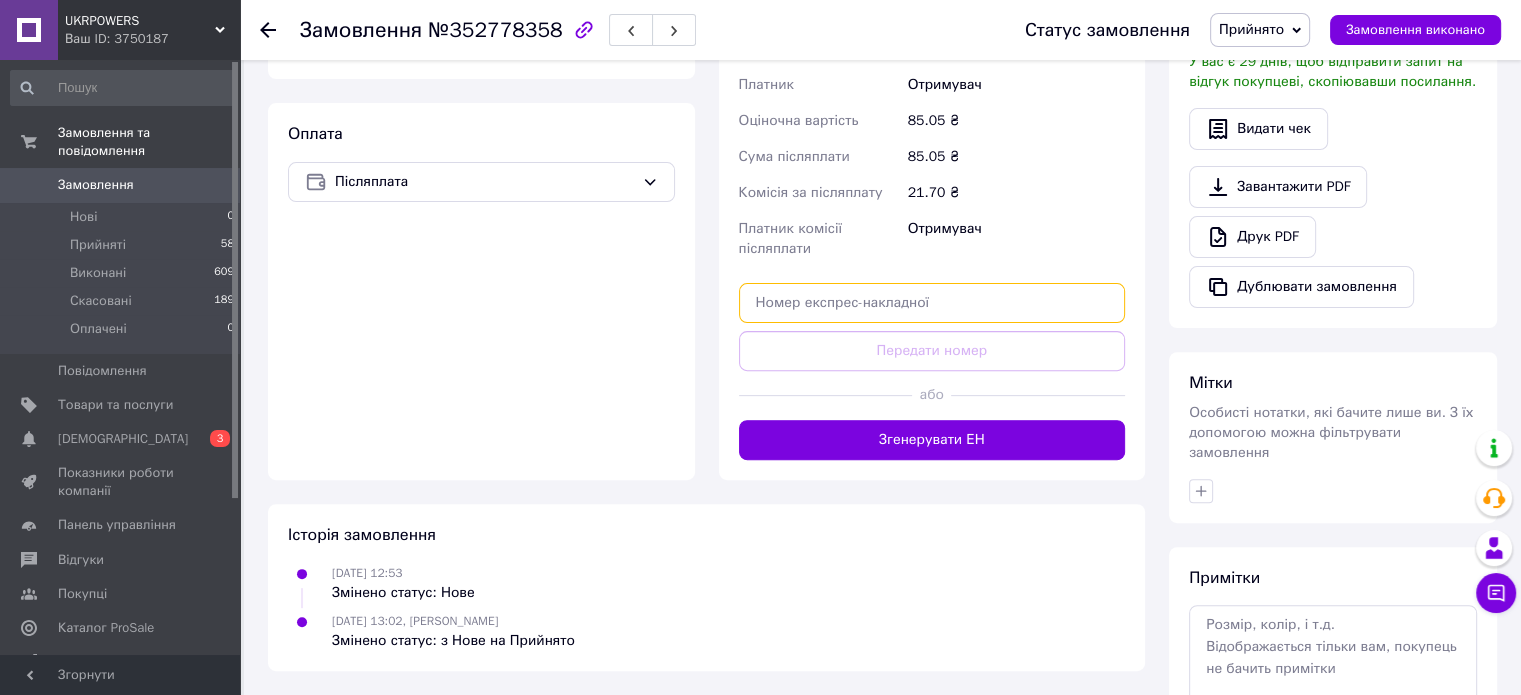 click at bounding box center (932, 303) 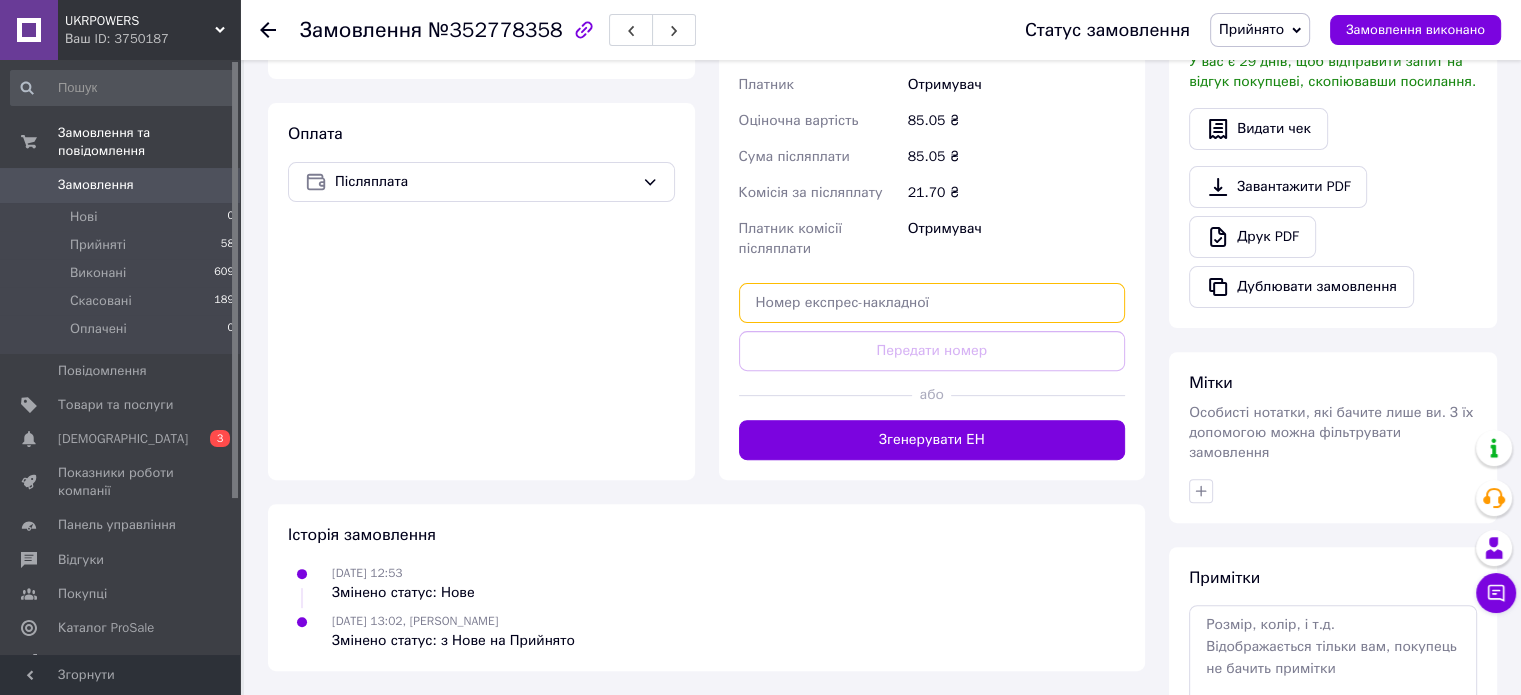 click at bounding box center [932, 303] 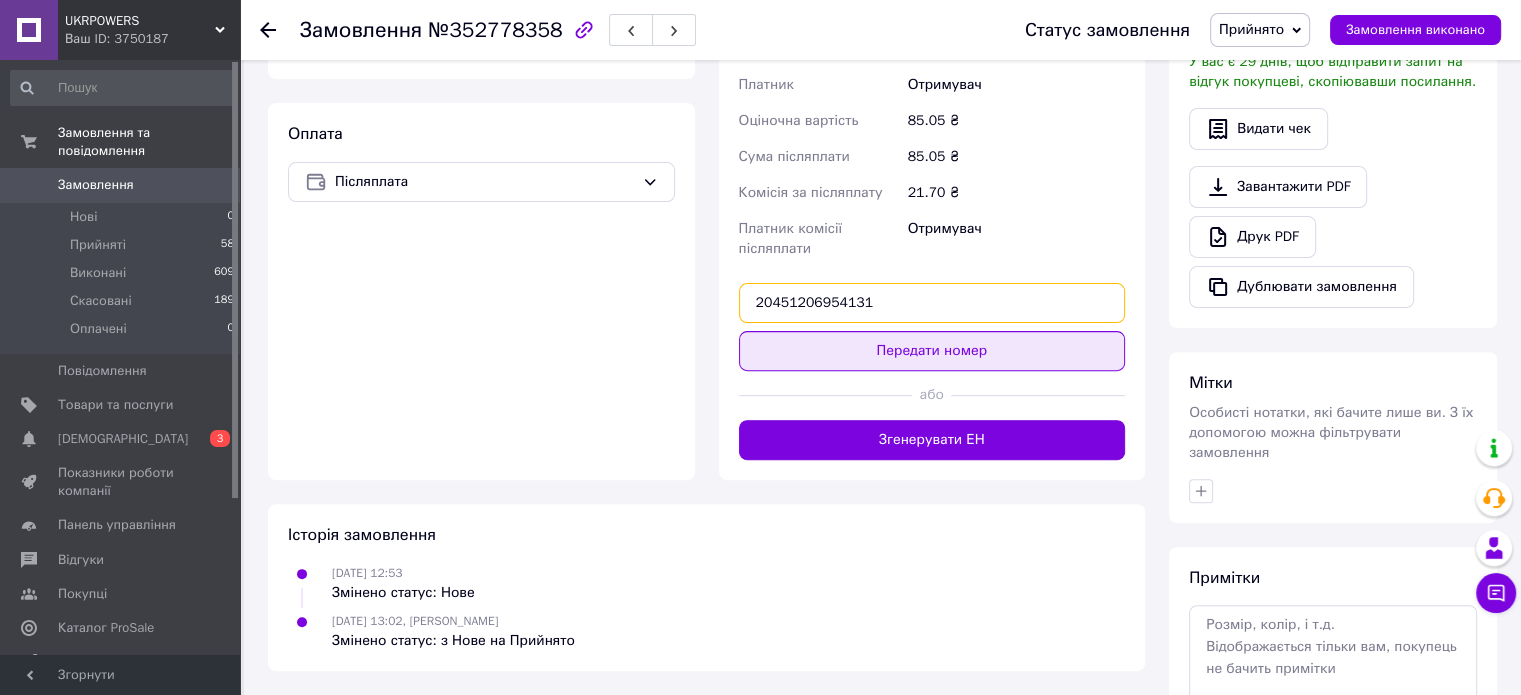 type on "20451206954131" 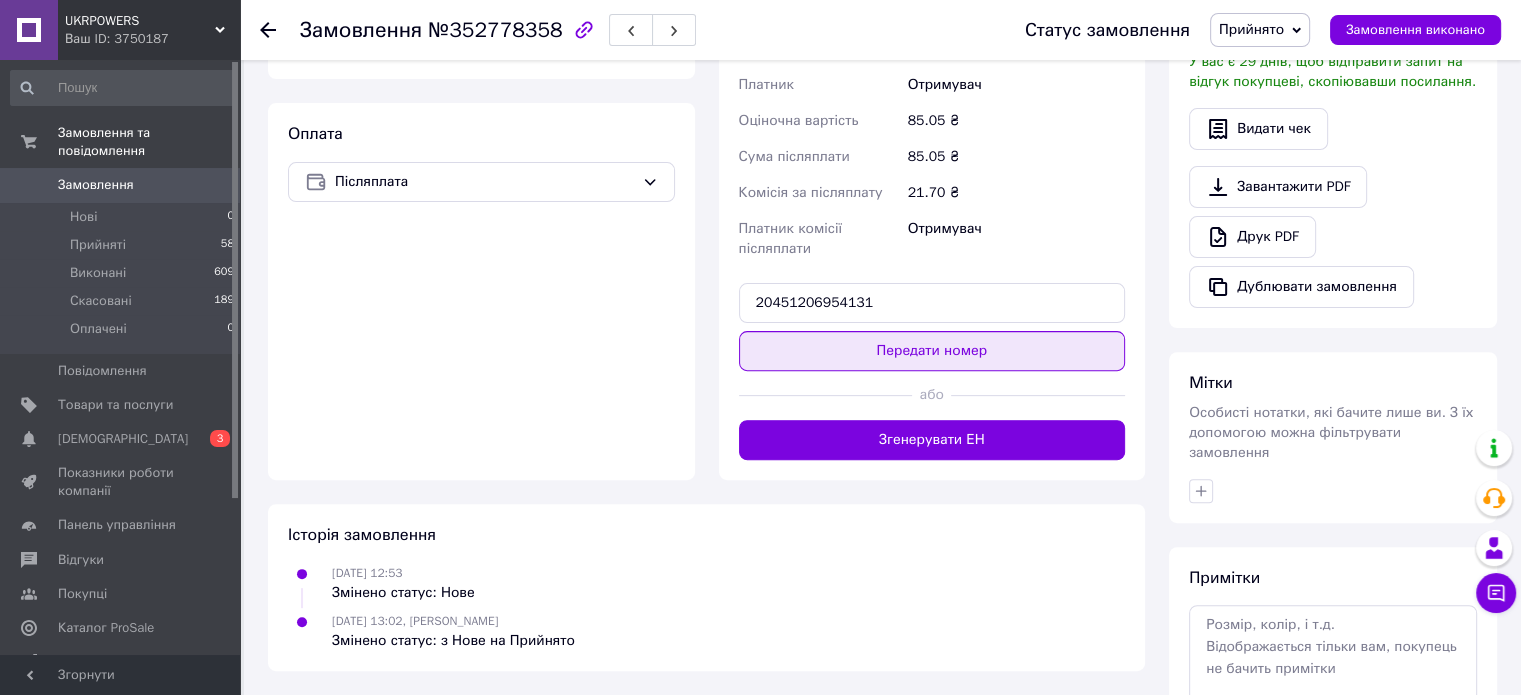 click on "Передати номер" at bounding box center (932, 351) 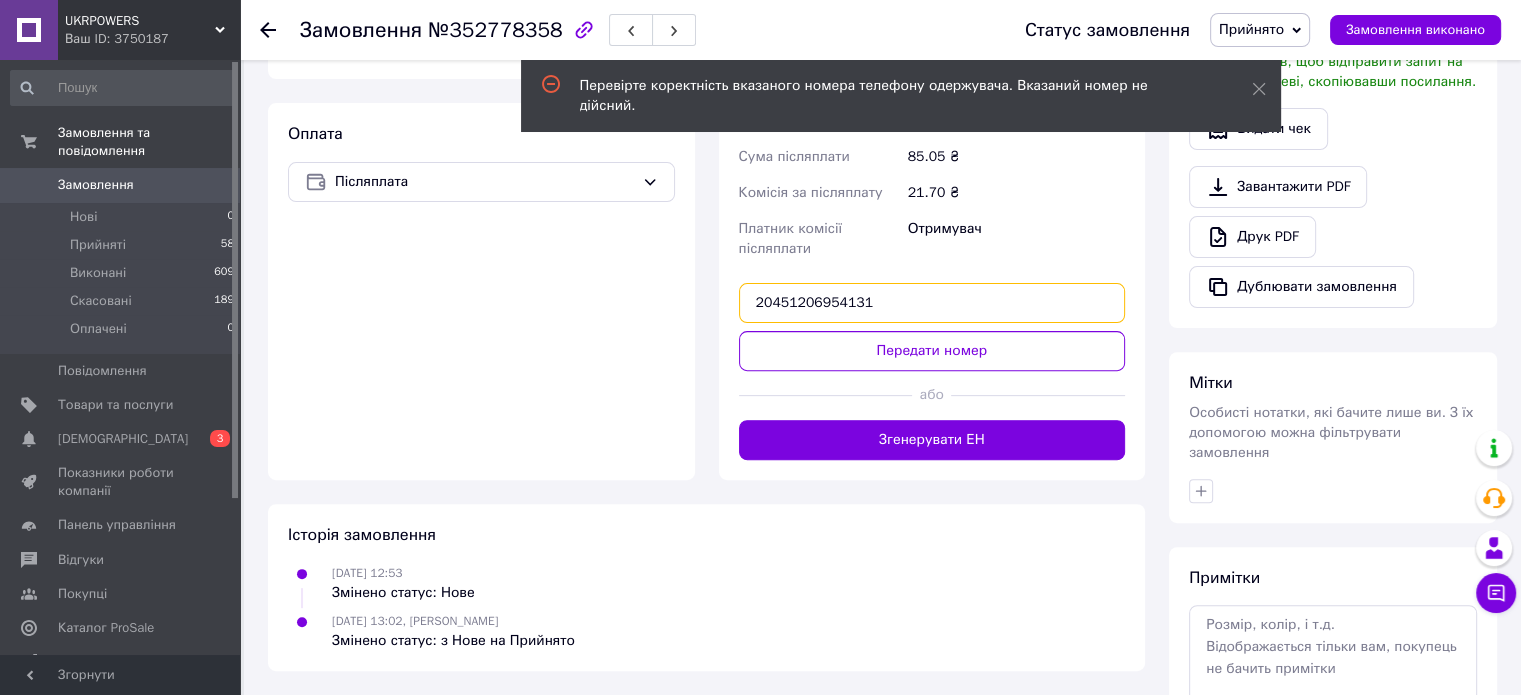 click on "20451206954131" at bounding box center (932, 303) 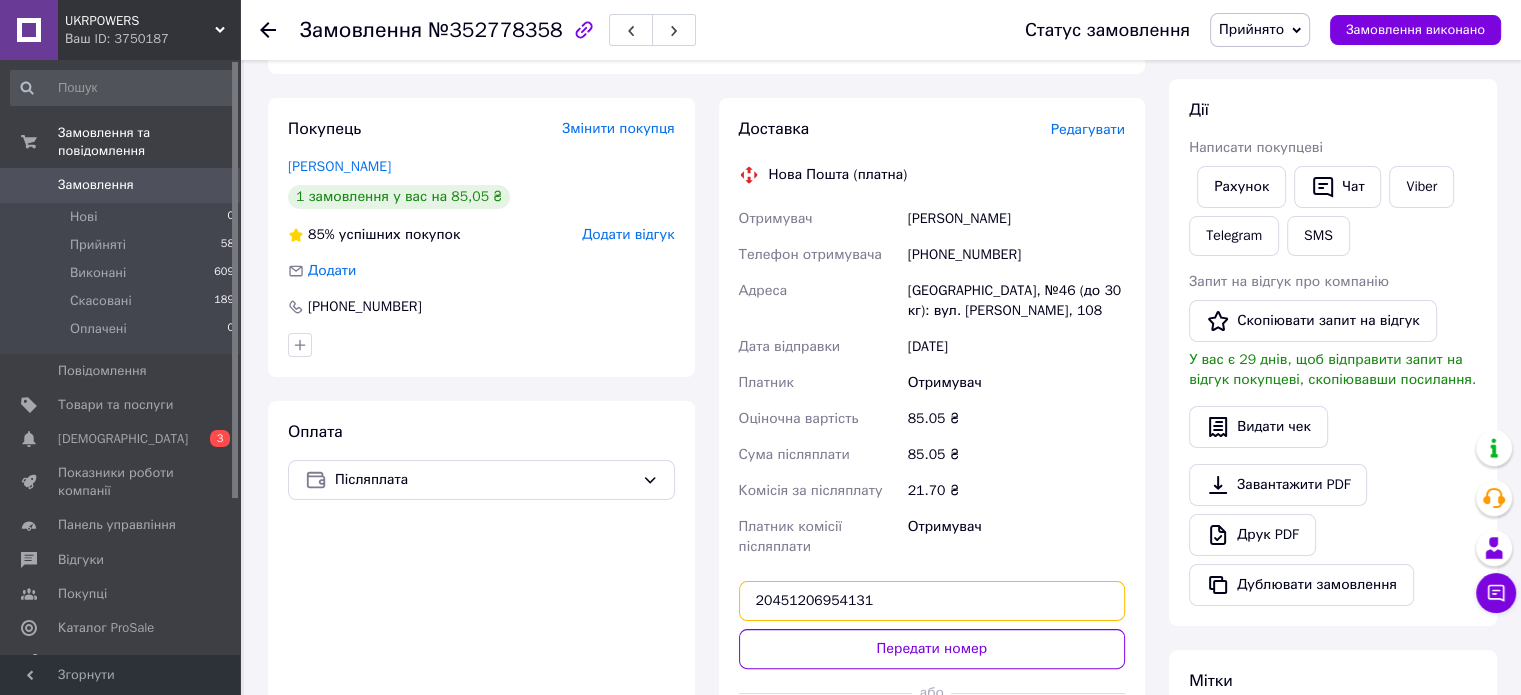 scroll, scrollTop: 319, scrollLeft: 0, axis: vertical 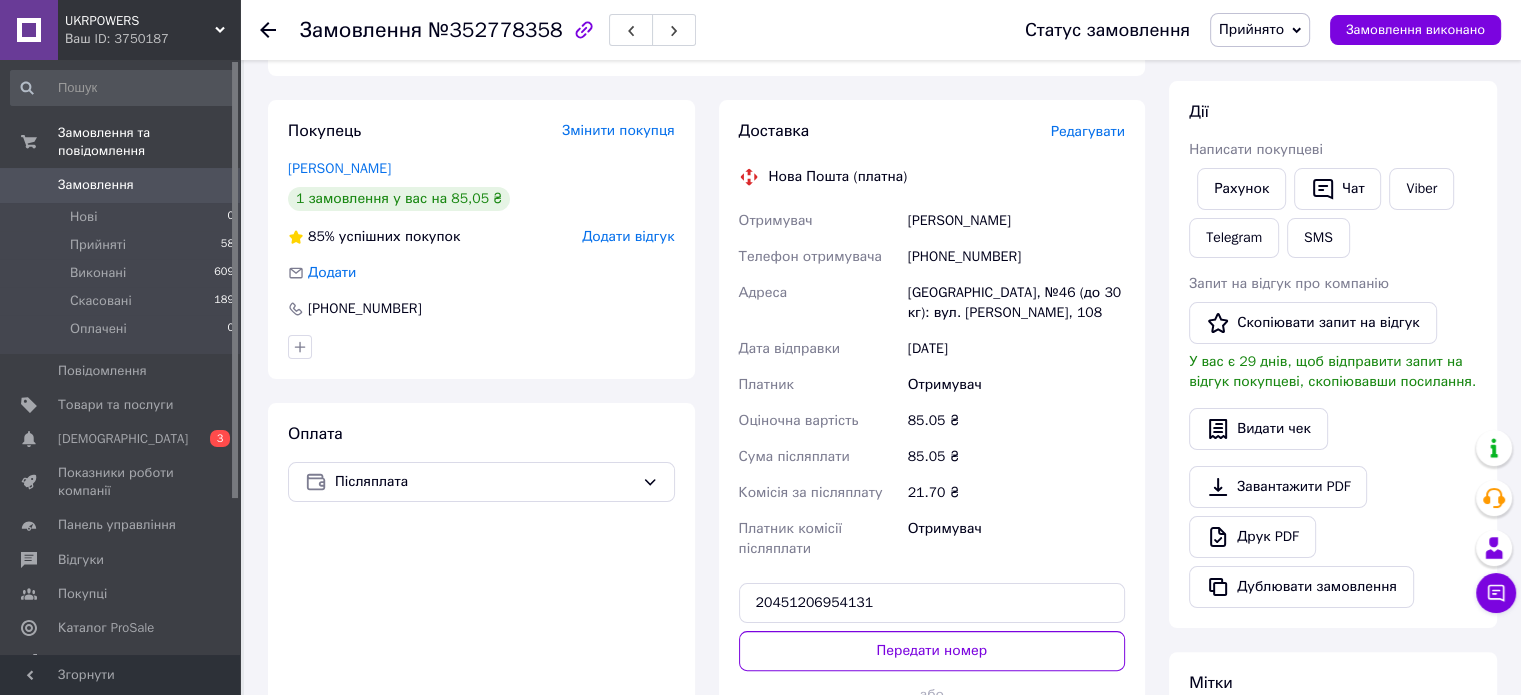 click on "[PERSON_NAME]" at bounding box center (1016, 221) 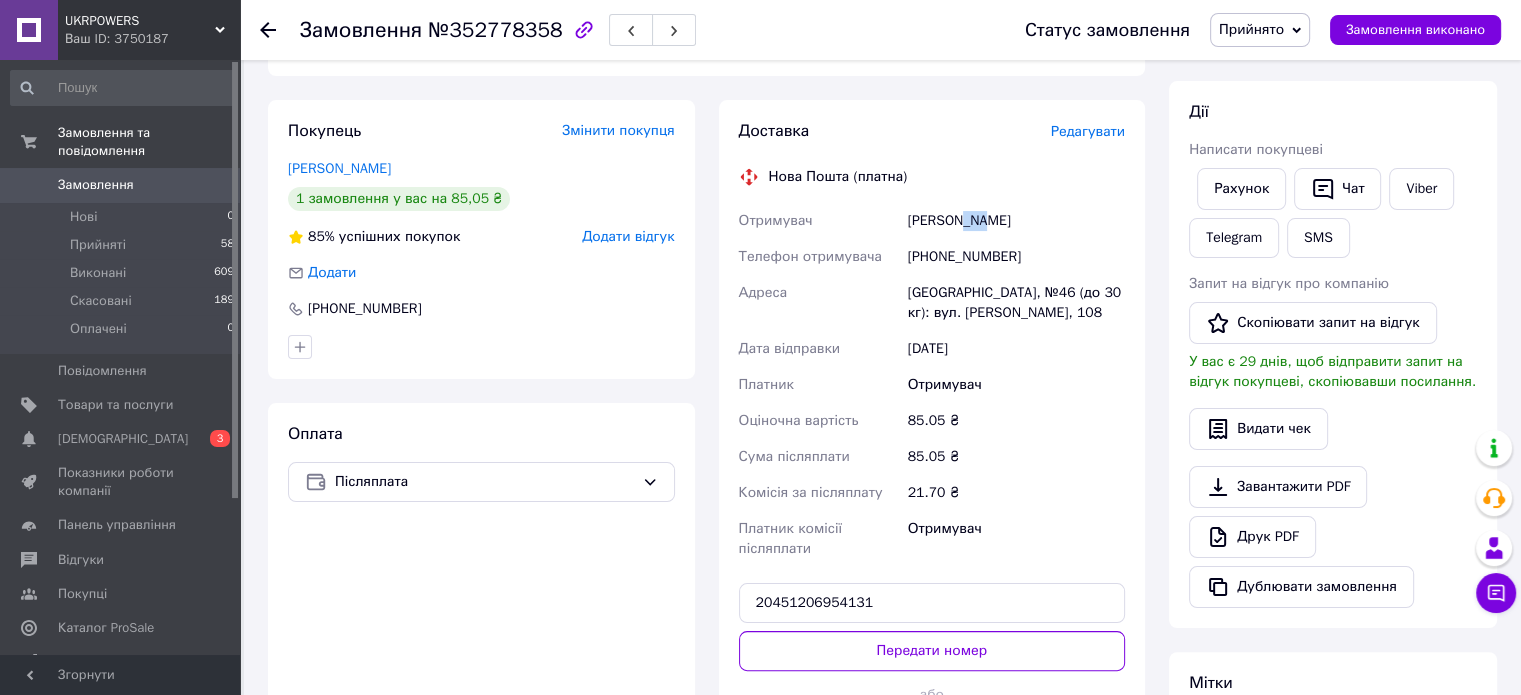 drag, startPoint x: 984, startPoint y: 219, endPoint x: 960, endPoint y: 219, distance: 24 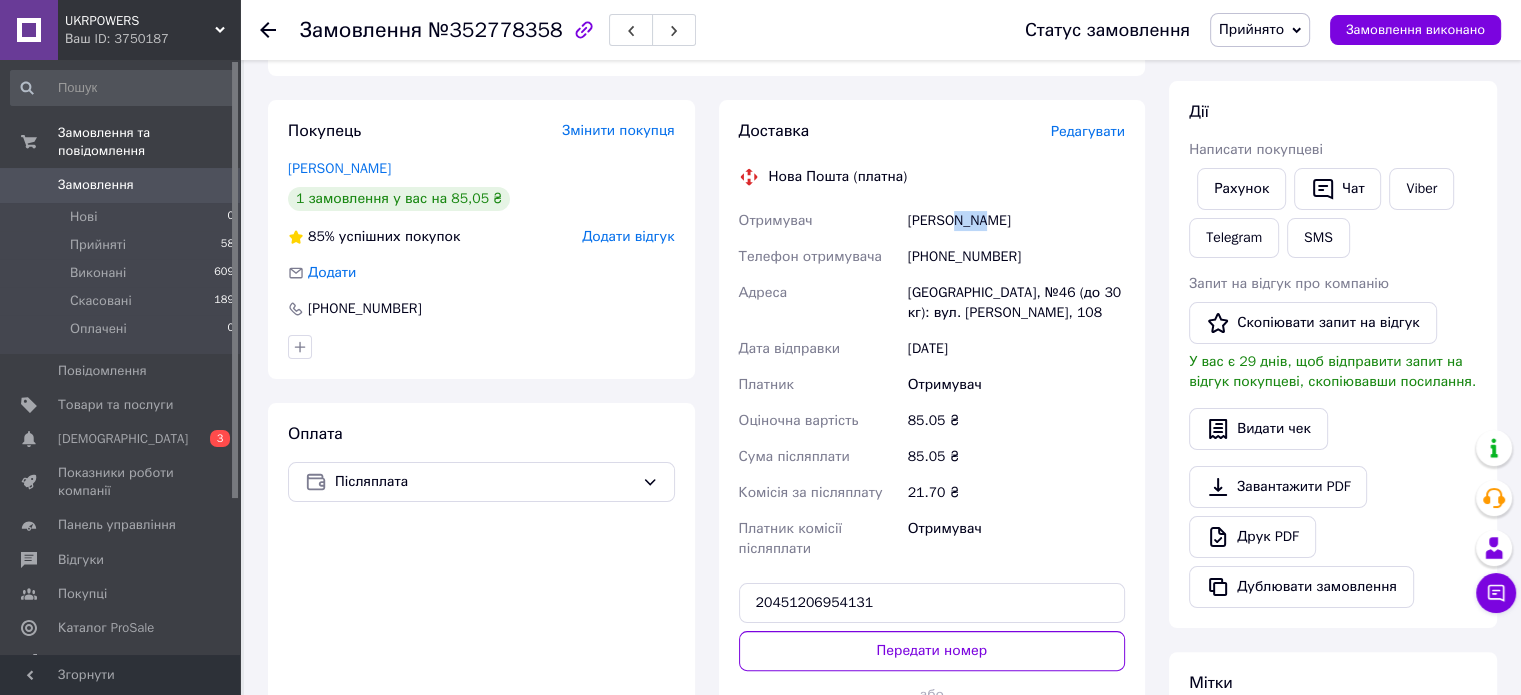 click on "[PERSON_NAME]" at bounding box center [1016, 221] 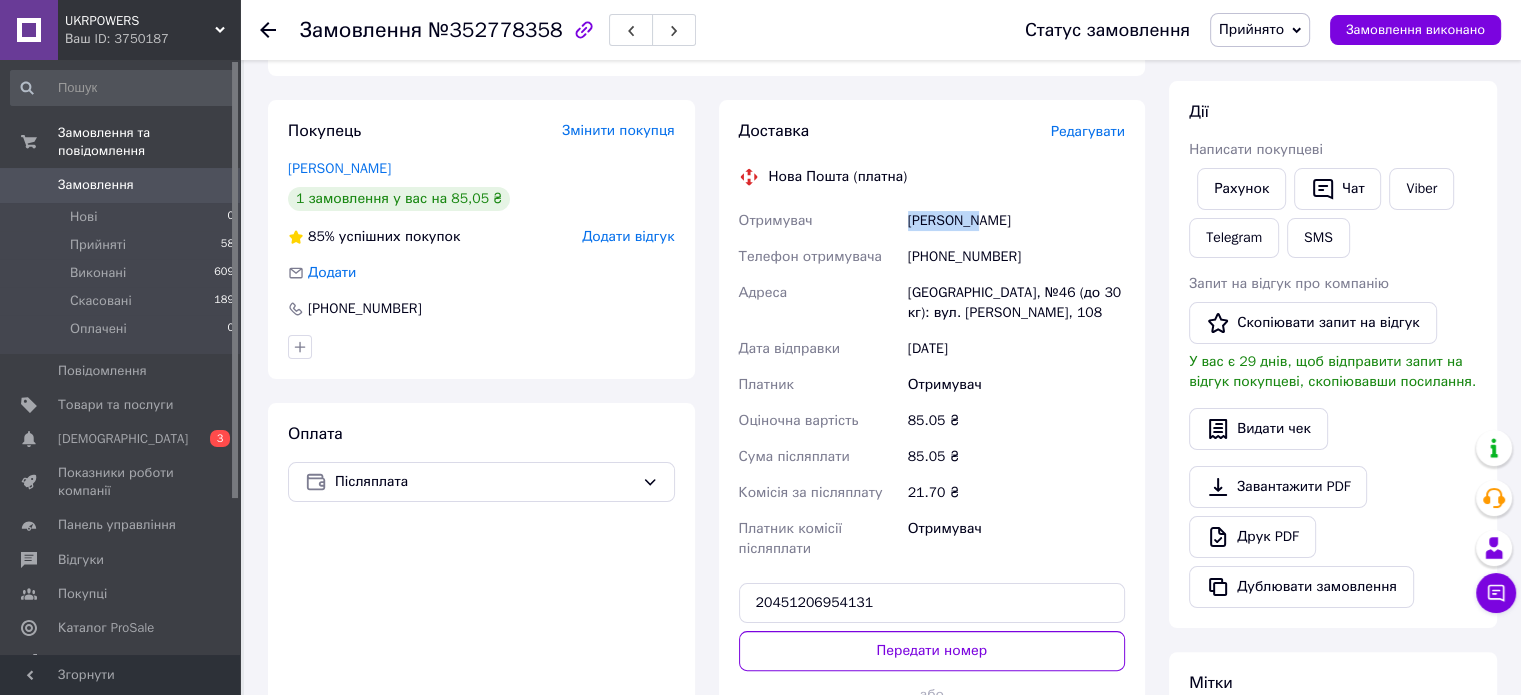 drag, startPoint x: 979, startPoint y: 219, endPoint x: 903, endPoint y: 219, distance: 76 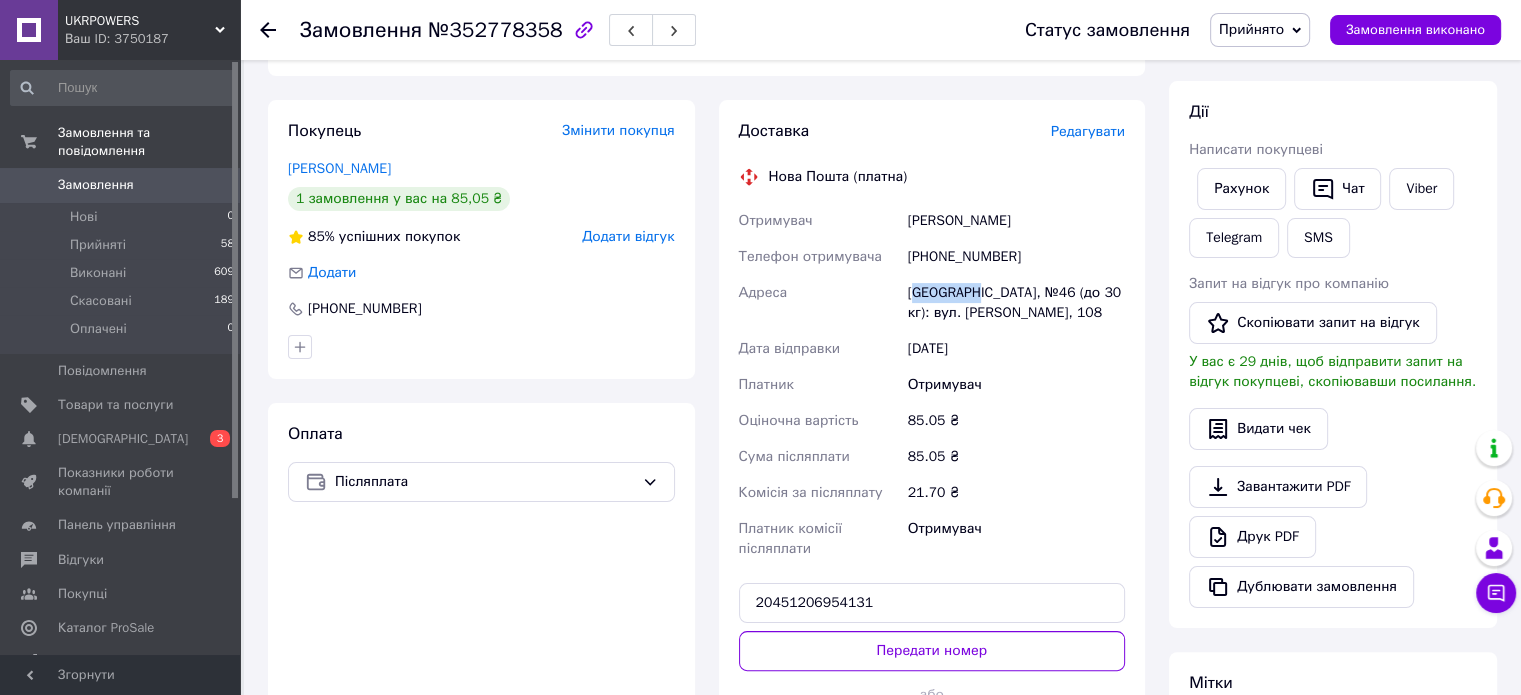 drag, startPoint x: 980, startPoint y: 295, endPoint x: 921, endPoint y: 295, distance: 59 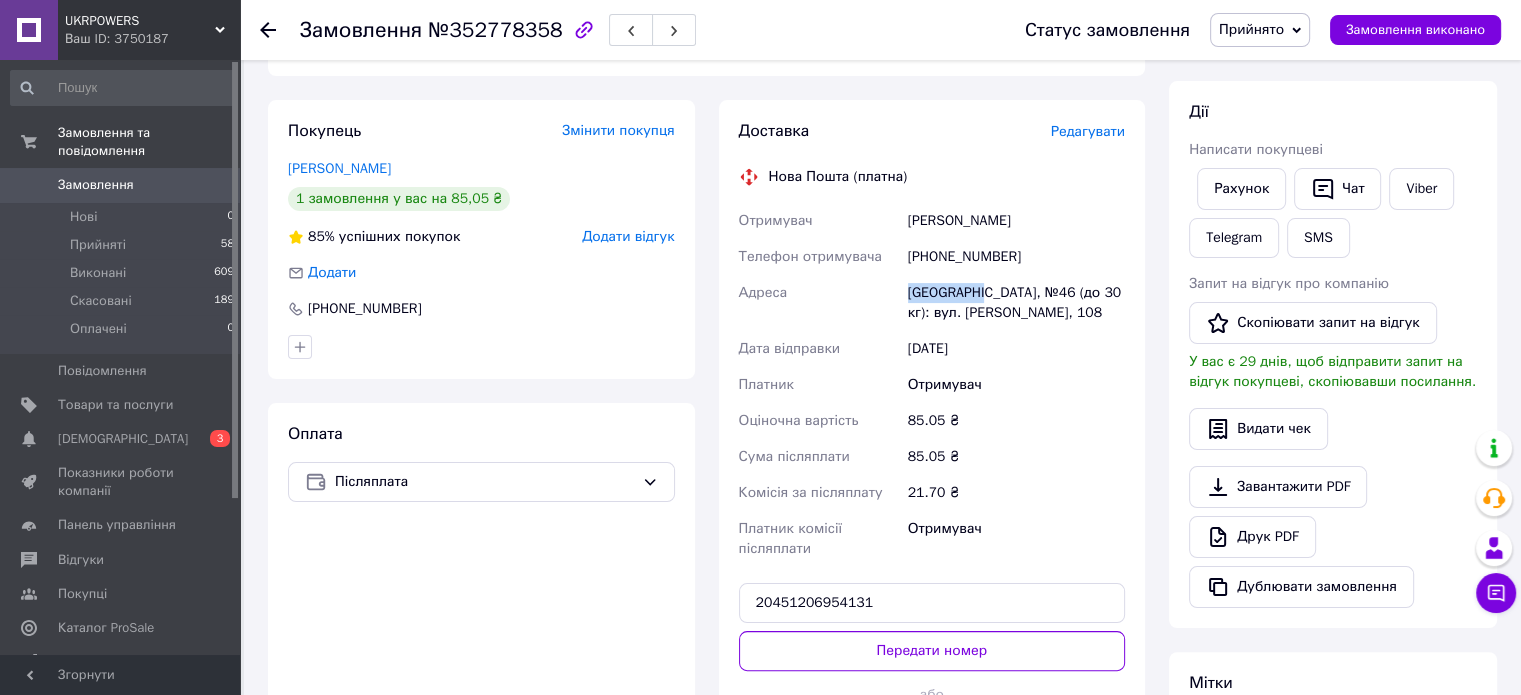 drag, startPoint x: 984, startPoint y: 295, endPoint x: 908, endPoint y: 291, distance: 76.105194 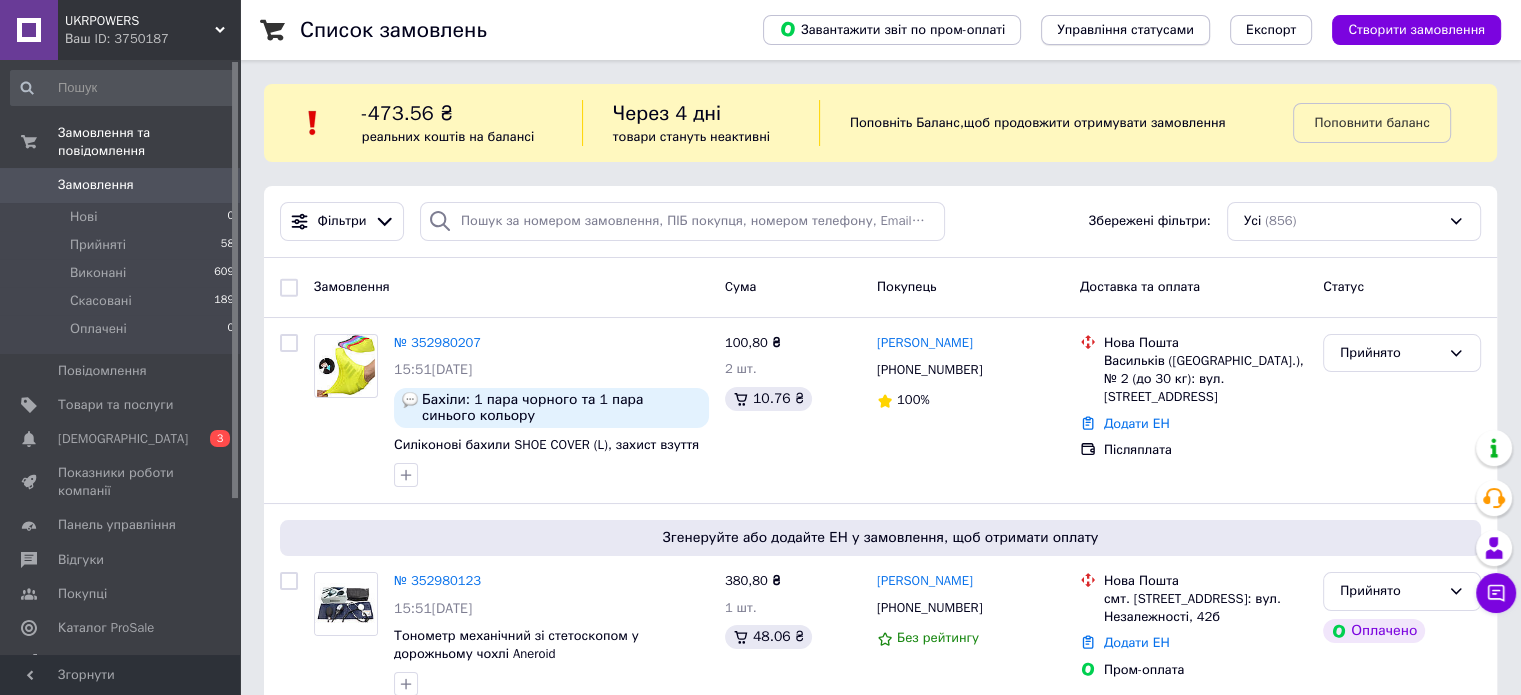 scroll, scrollTop: 2936, scrollLeft: 0, axis: vertical 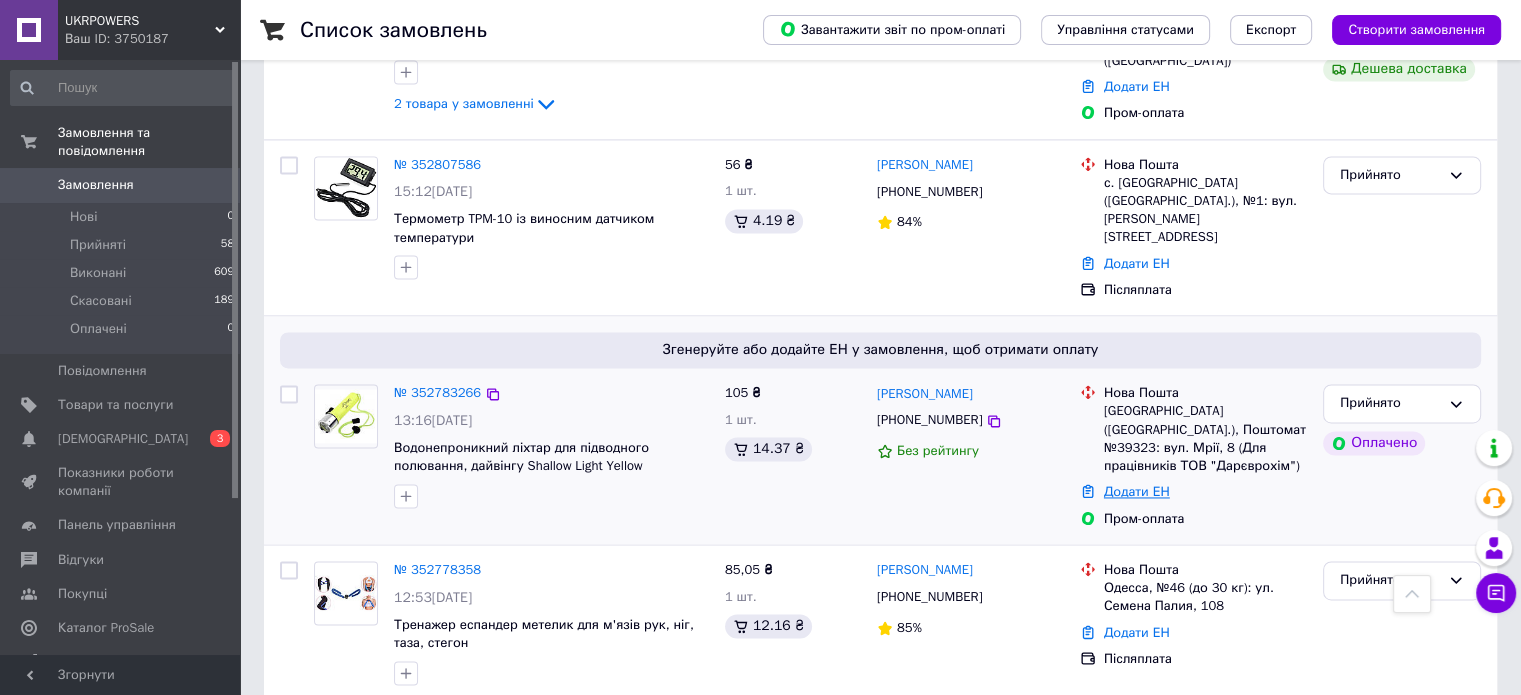 click on "Додати ЕН" at bounding box center [1137, 491] 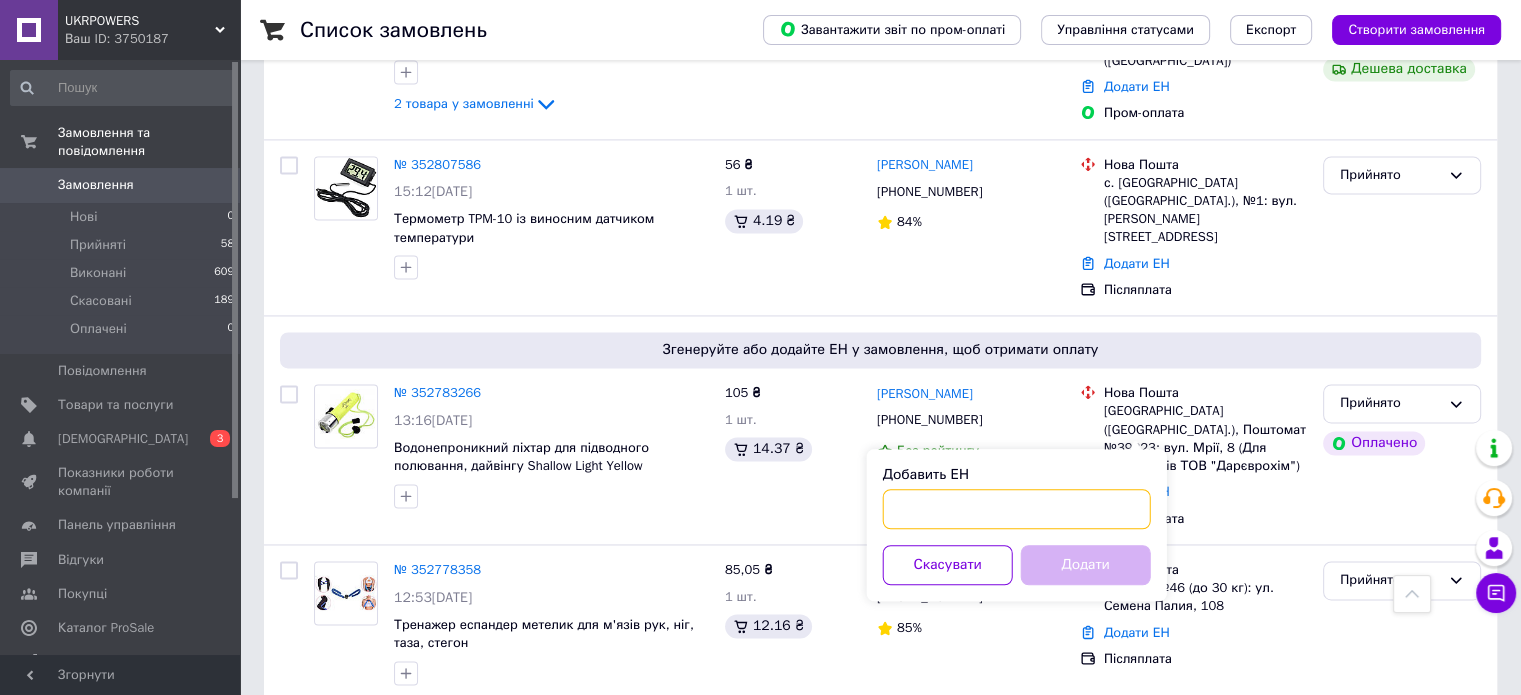 click on "Добавить ЕН" at bounding box center (1017, 509) 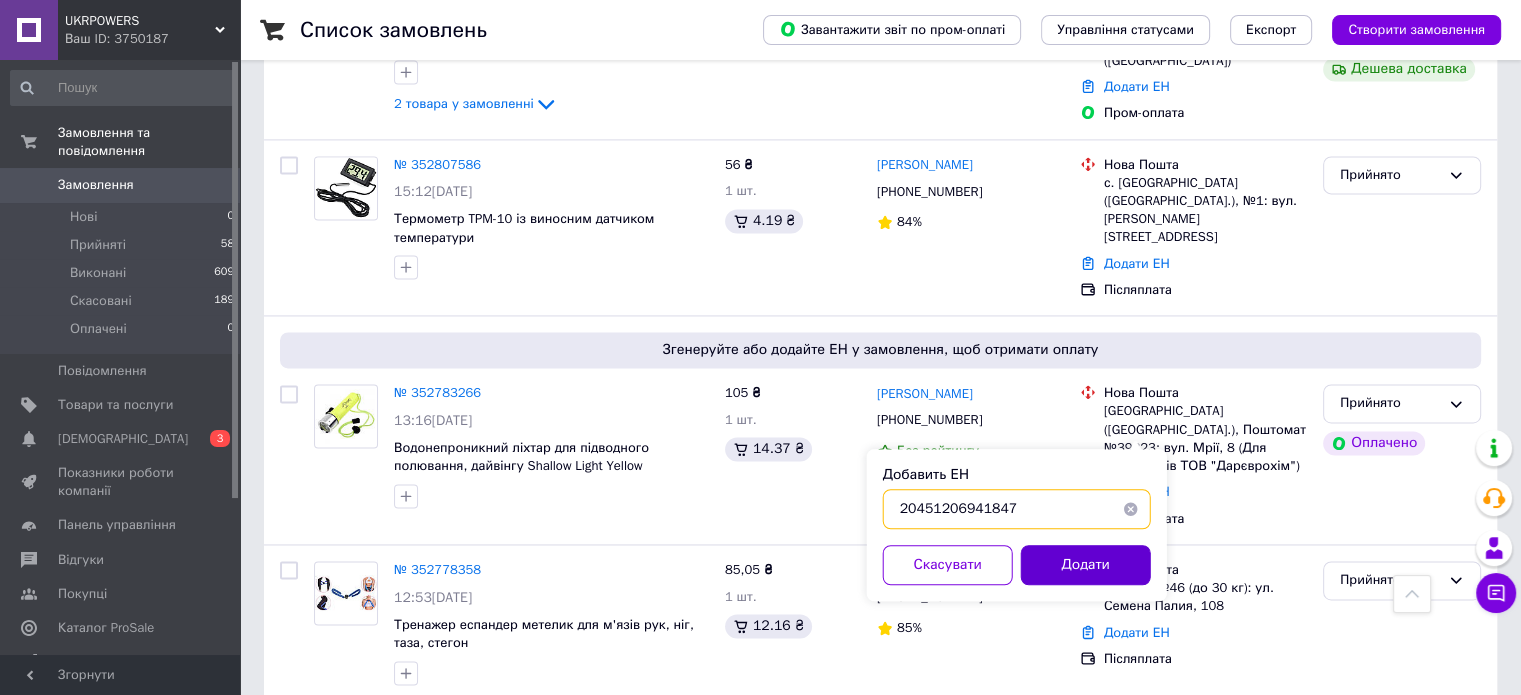 type on "20451206941847" 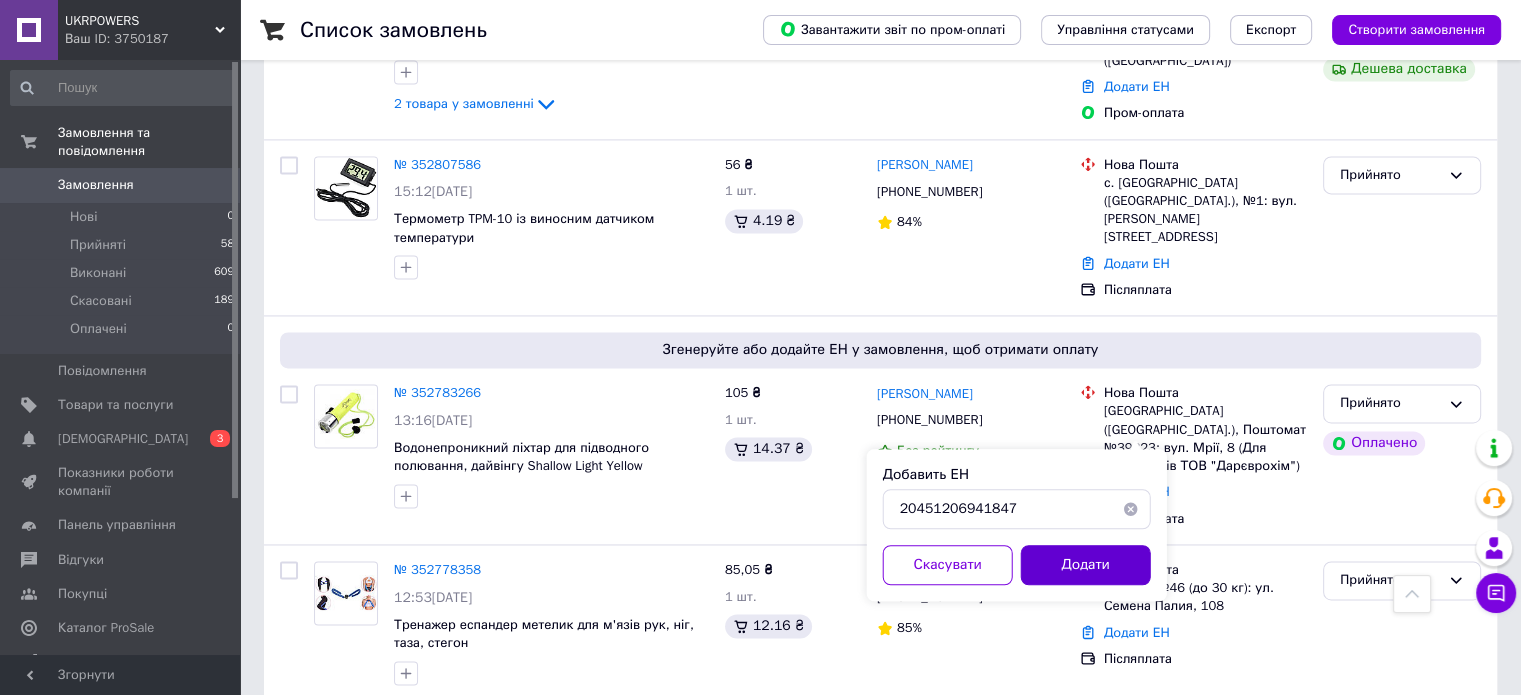 click on "Додати" at bounding box center (1086, 565) 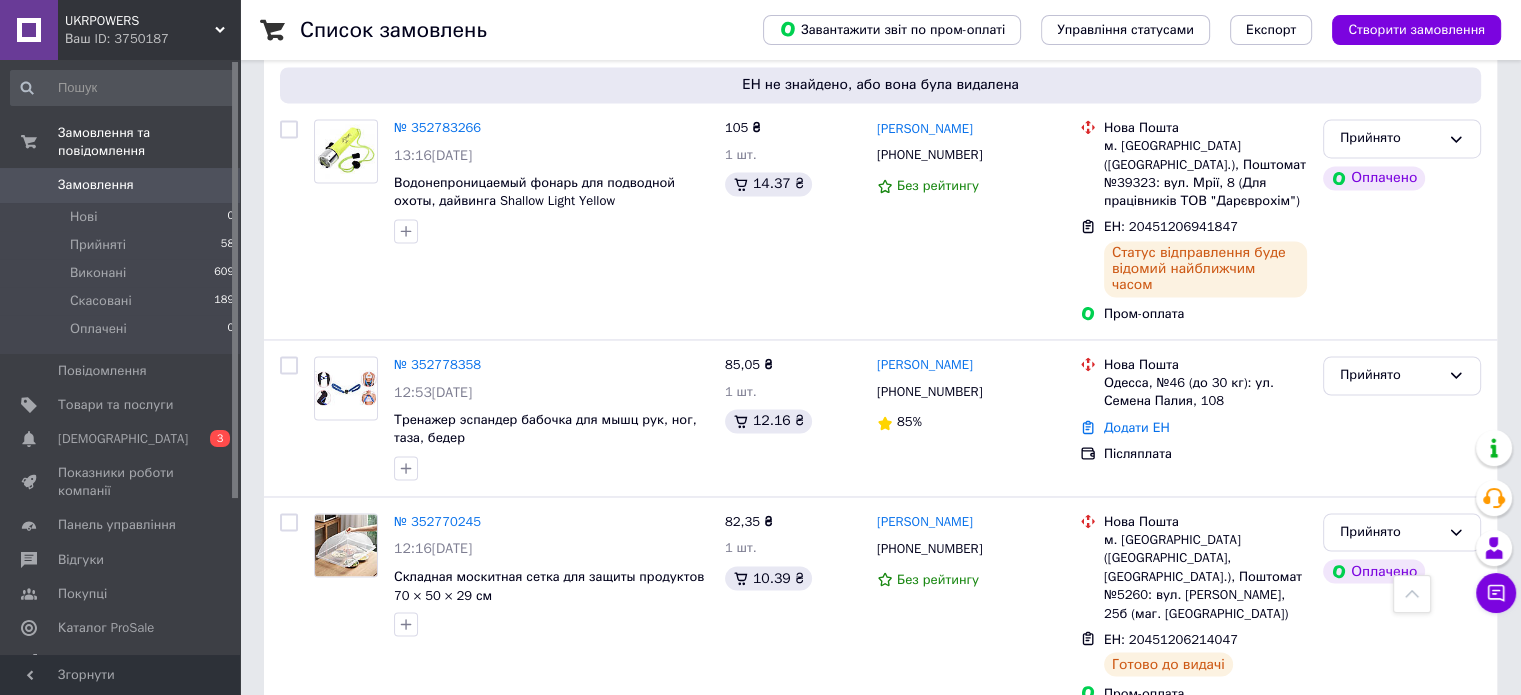 scroll, scrollTop: 2728, scrollLeft: 0, axis: vertical 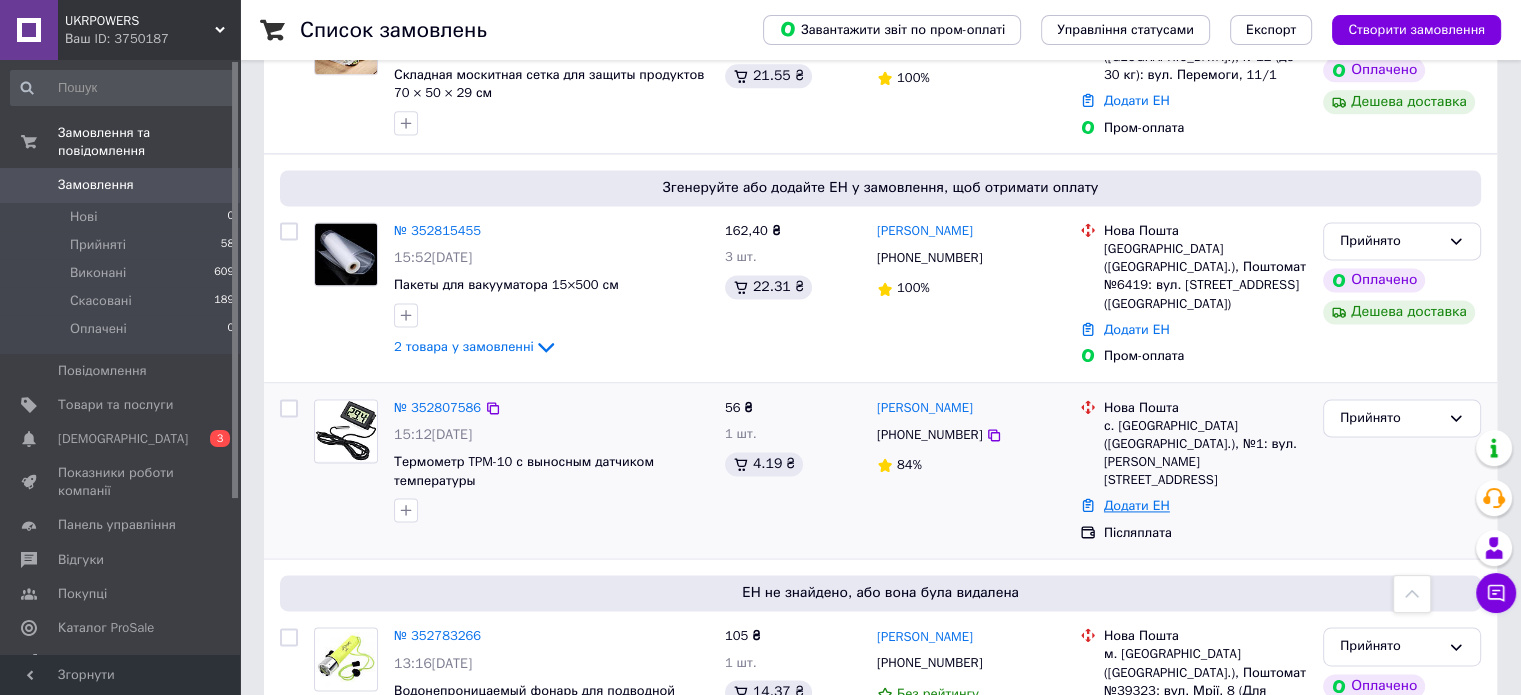 click on "Додати ЕН" at bounding box center [1137, 505] 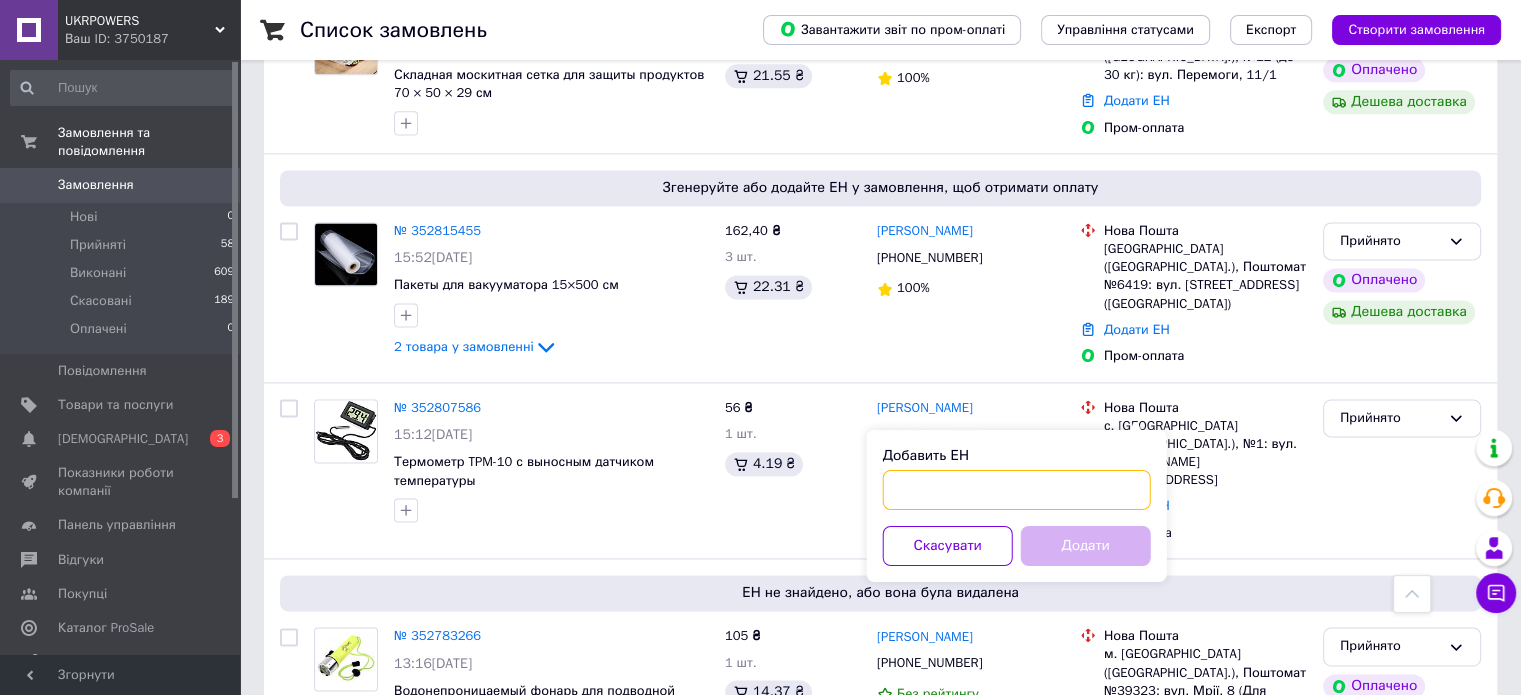 click on "Добавить ЕН" at bounding box center (1017, 490) 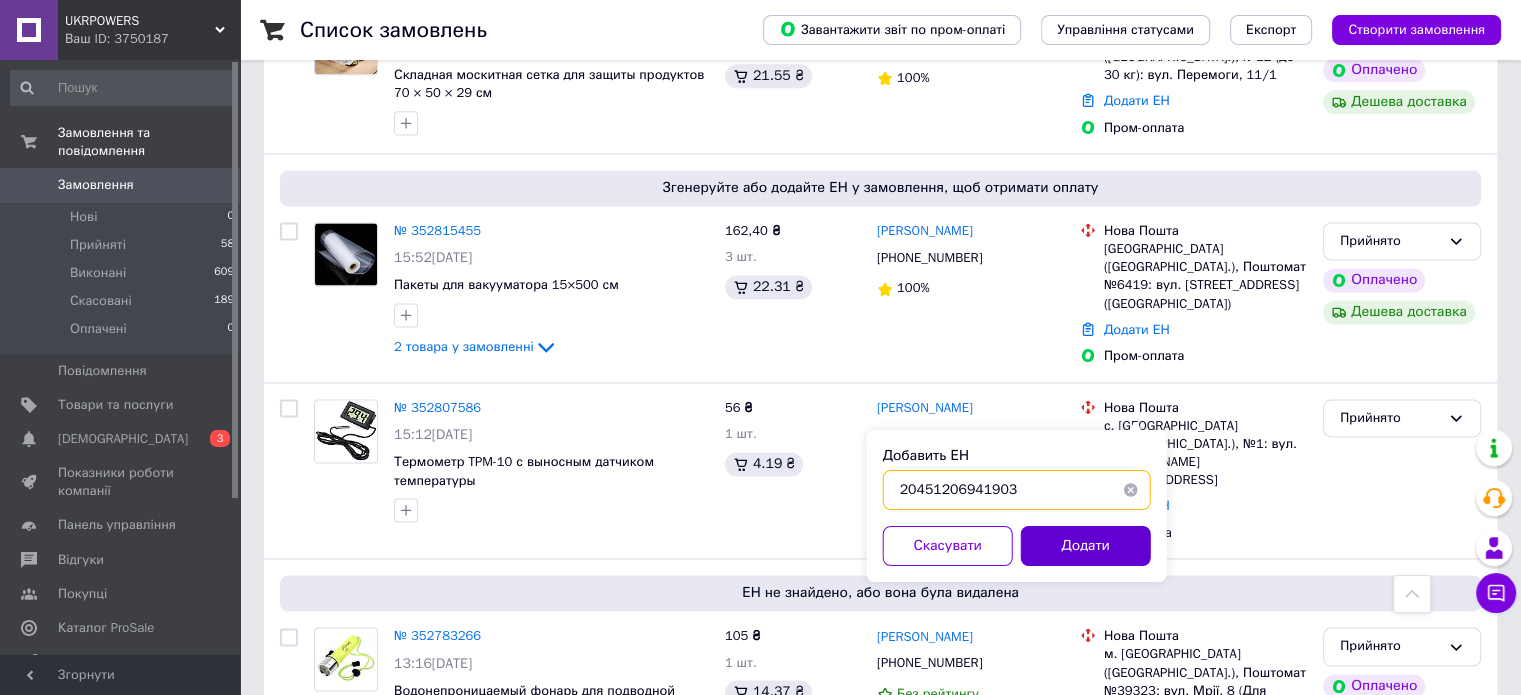 type on "20451206941903" 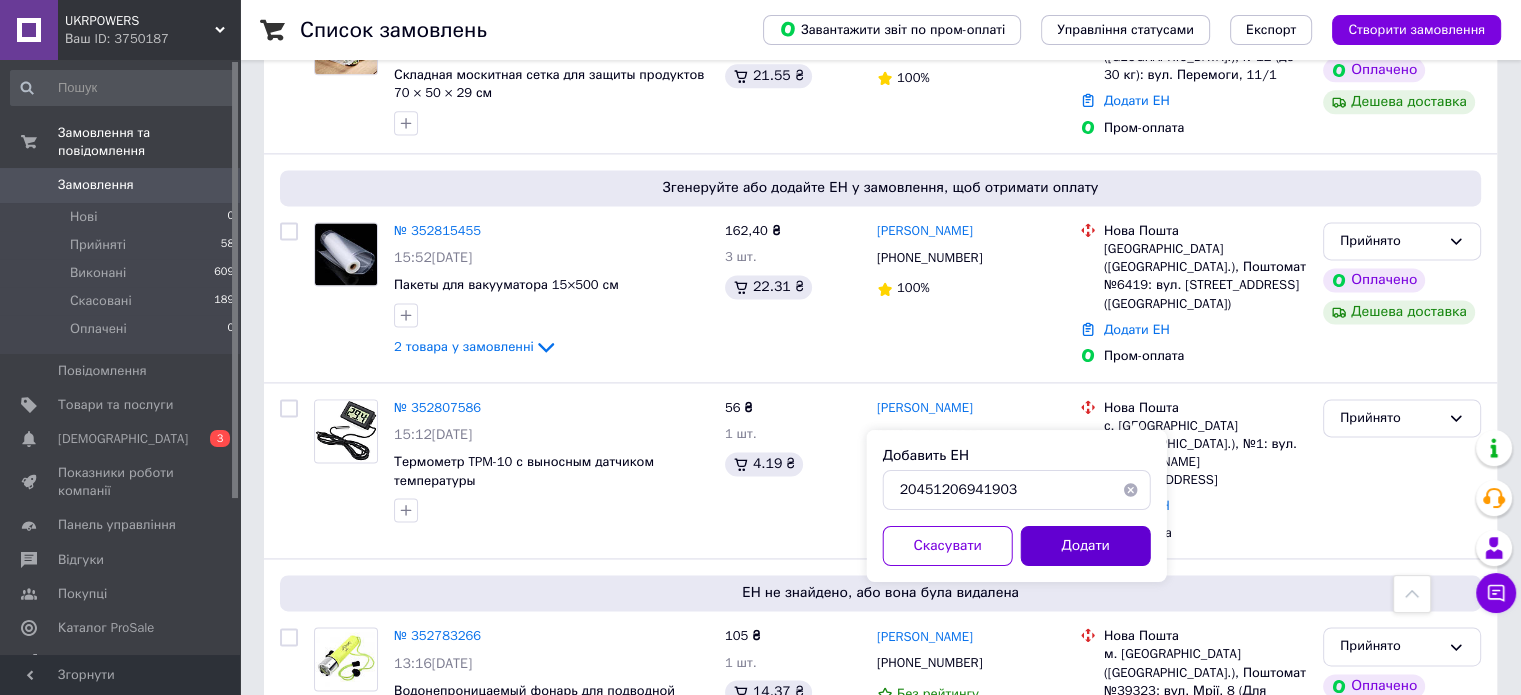 click on "Додати" at bounding box center (1086, 546) 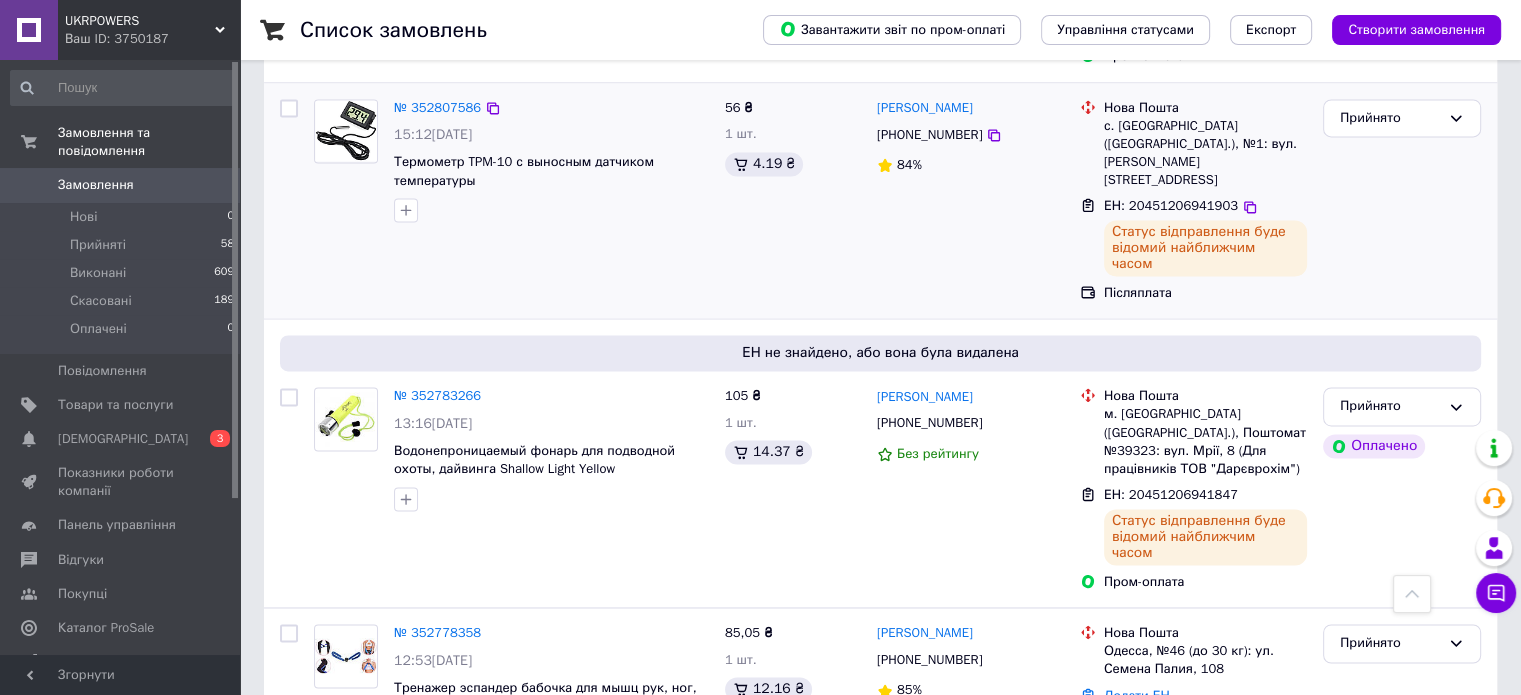 scroll, scrollTop: 2558, scrollLeft: 0, axis: vertical 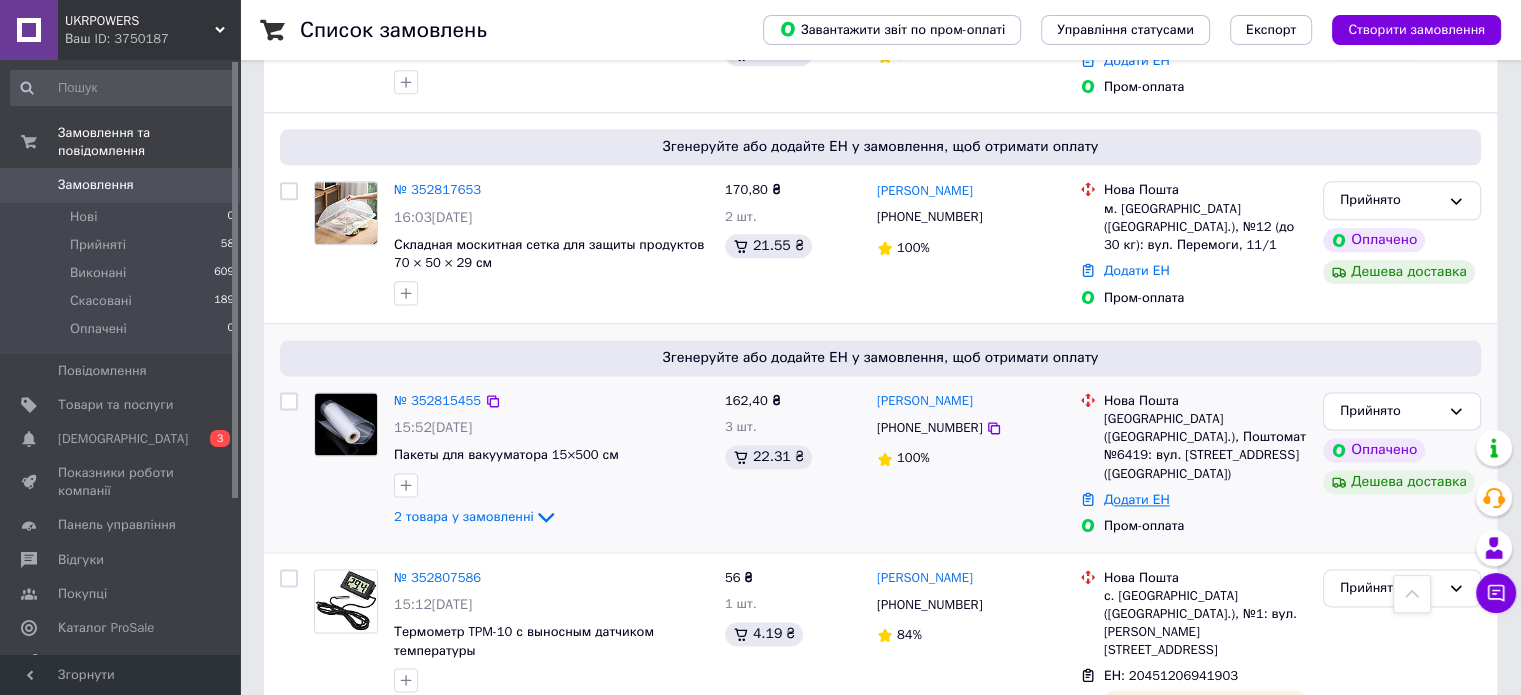 click on "Додати ЕН" at bounding box center (1137, 499) 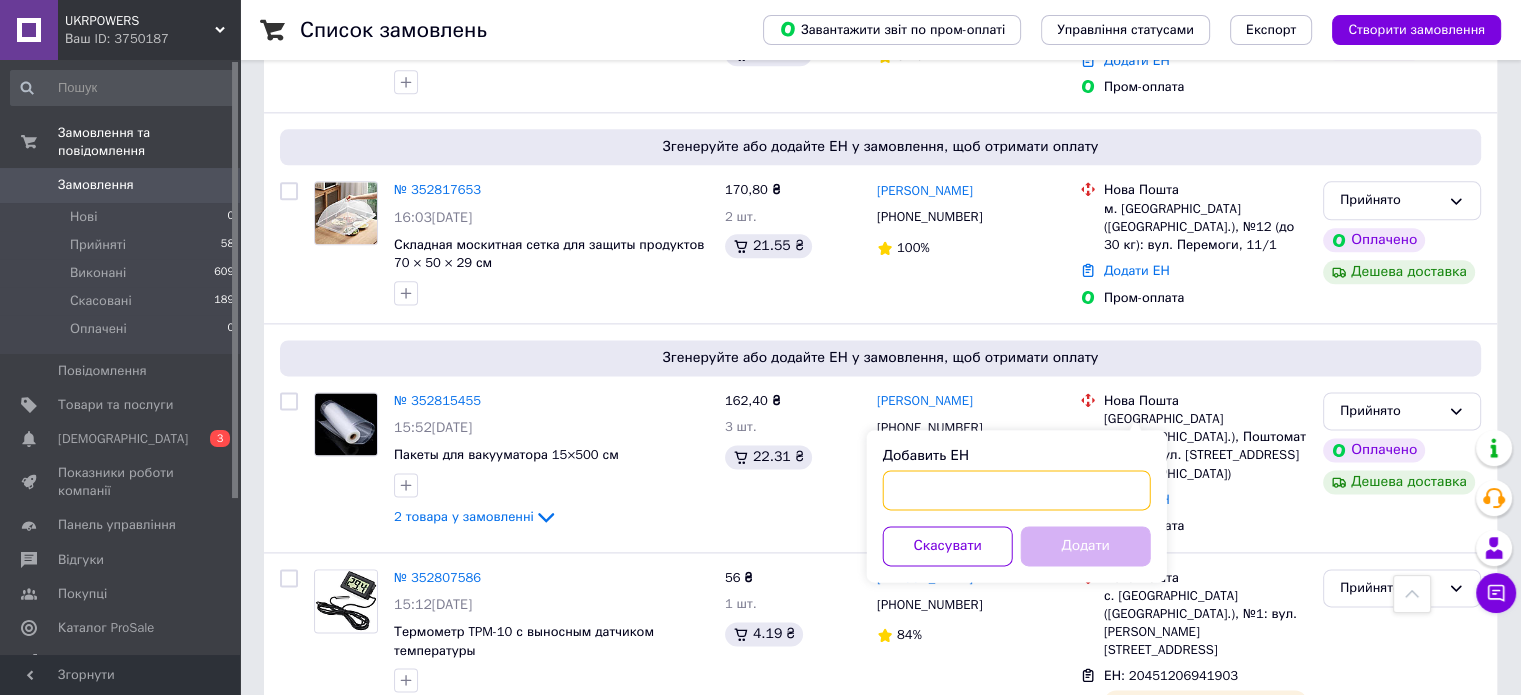 click on "Добавить ЕН" at bounding box center (1017, 490) 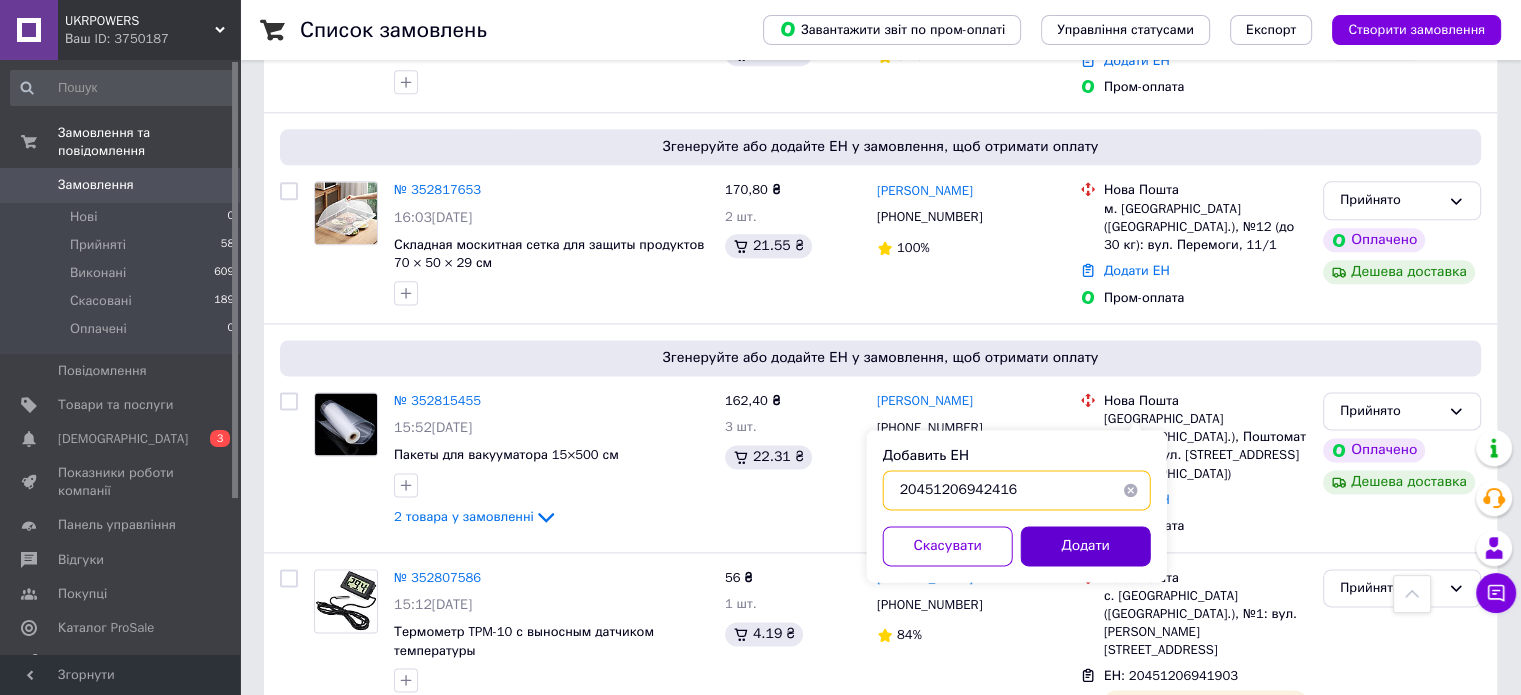 type on "20451206942416" 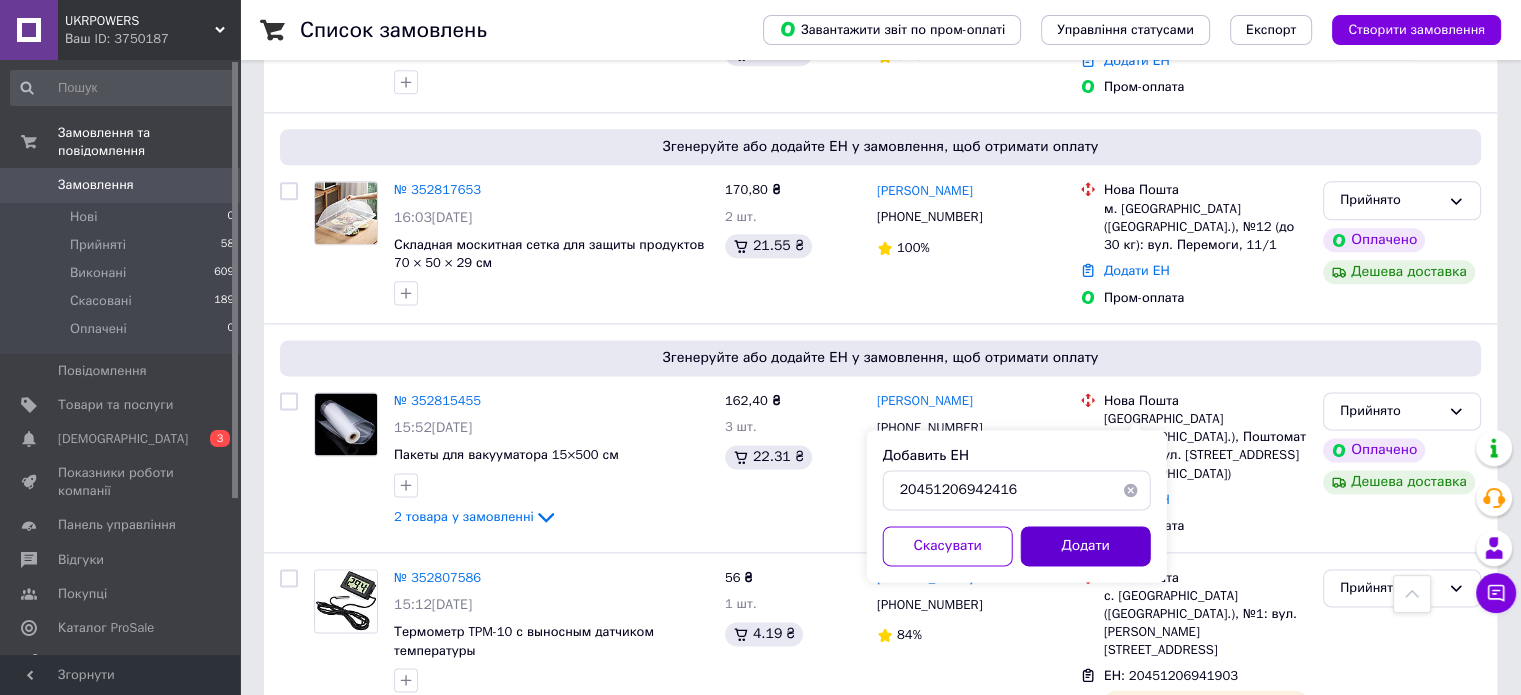 click on "Додати" at bounding box center (1086, 546) 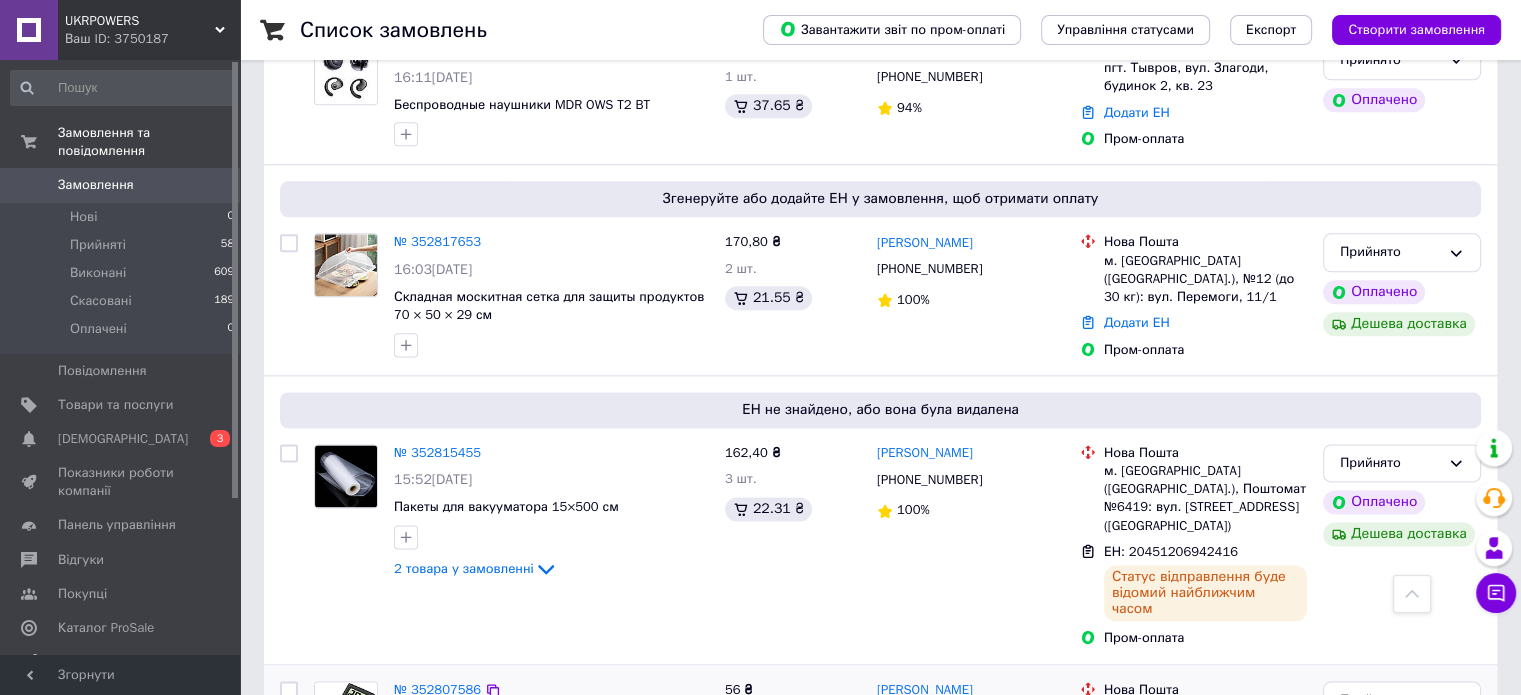 scroll, scrollTop: 2558, scrollLeft: 0, axis: vertical 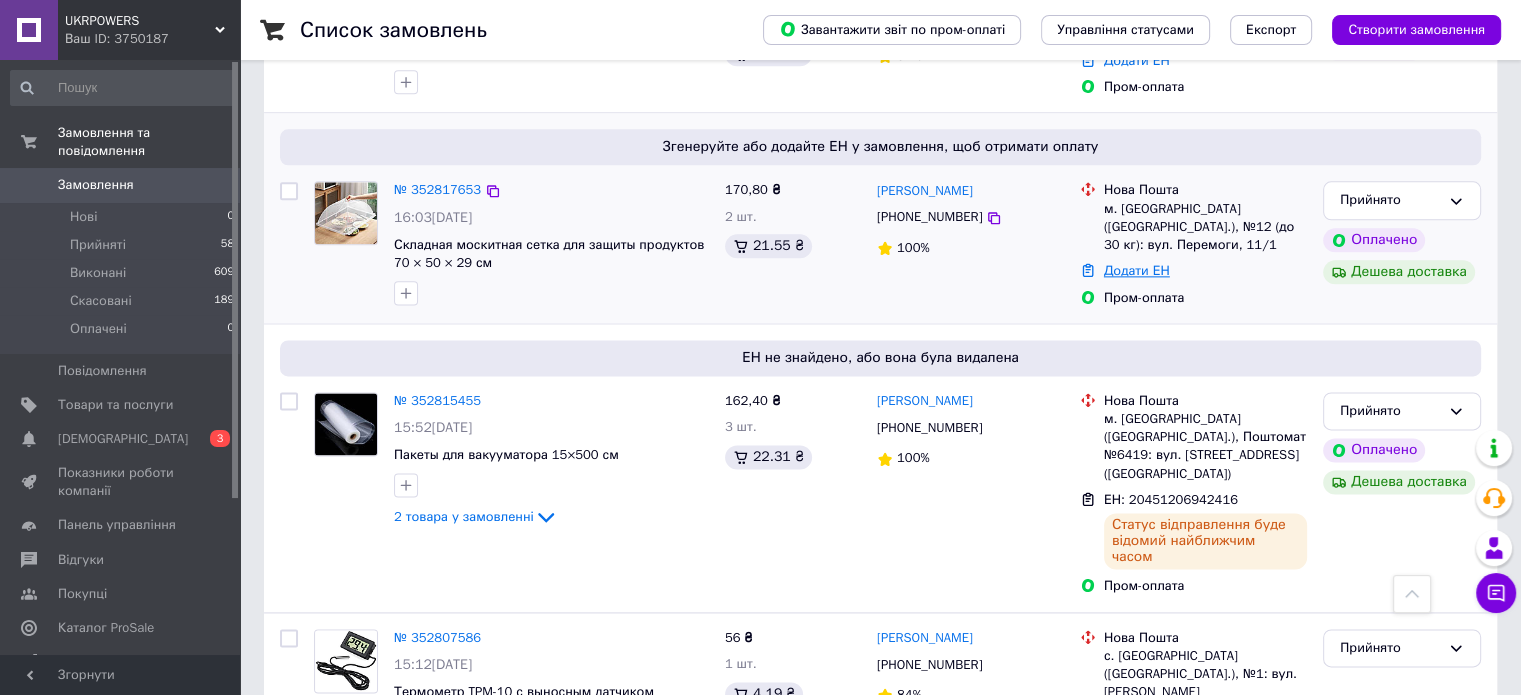 click on "Додати ЕН" at bounding box center [1137, 270] 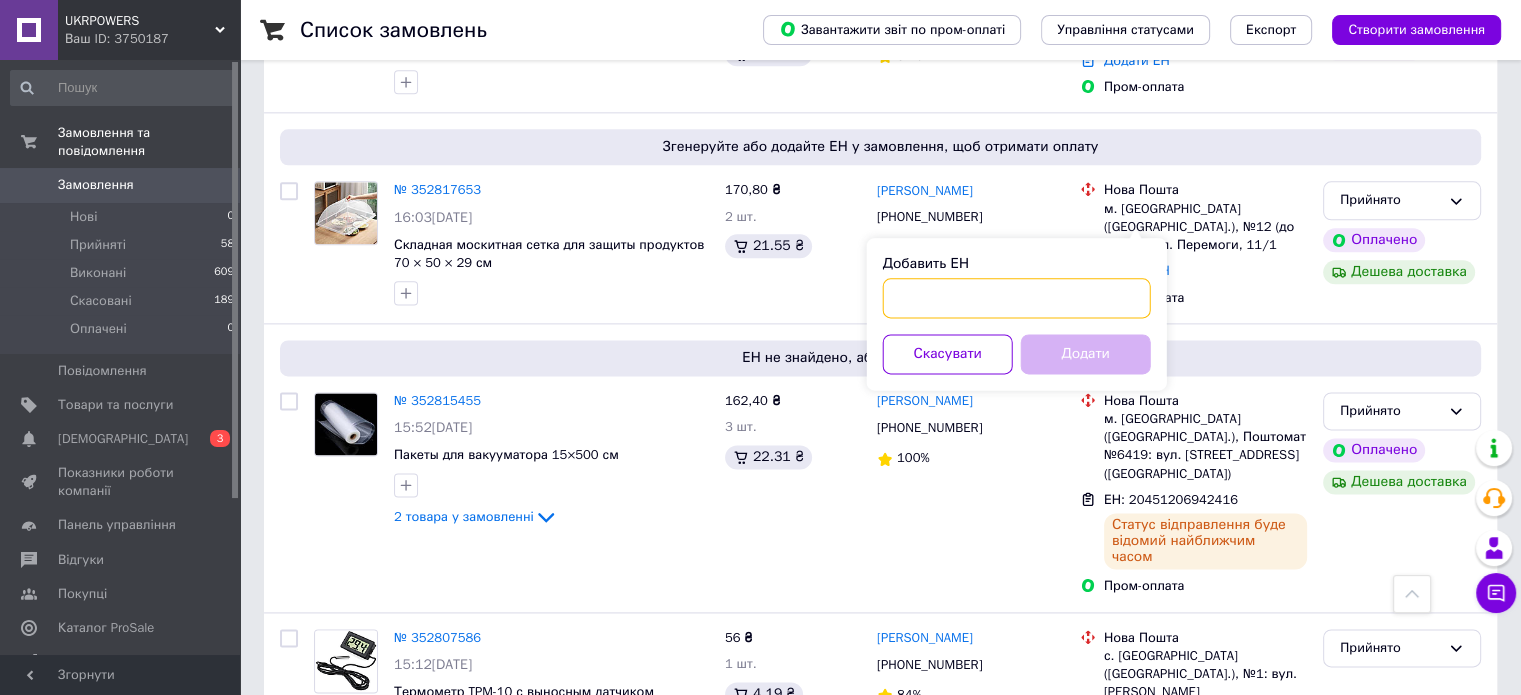 click on "Добавить ЕН" at bounding box center [1017, 298] 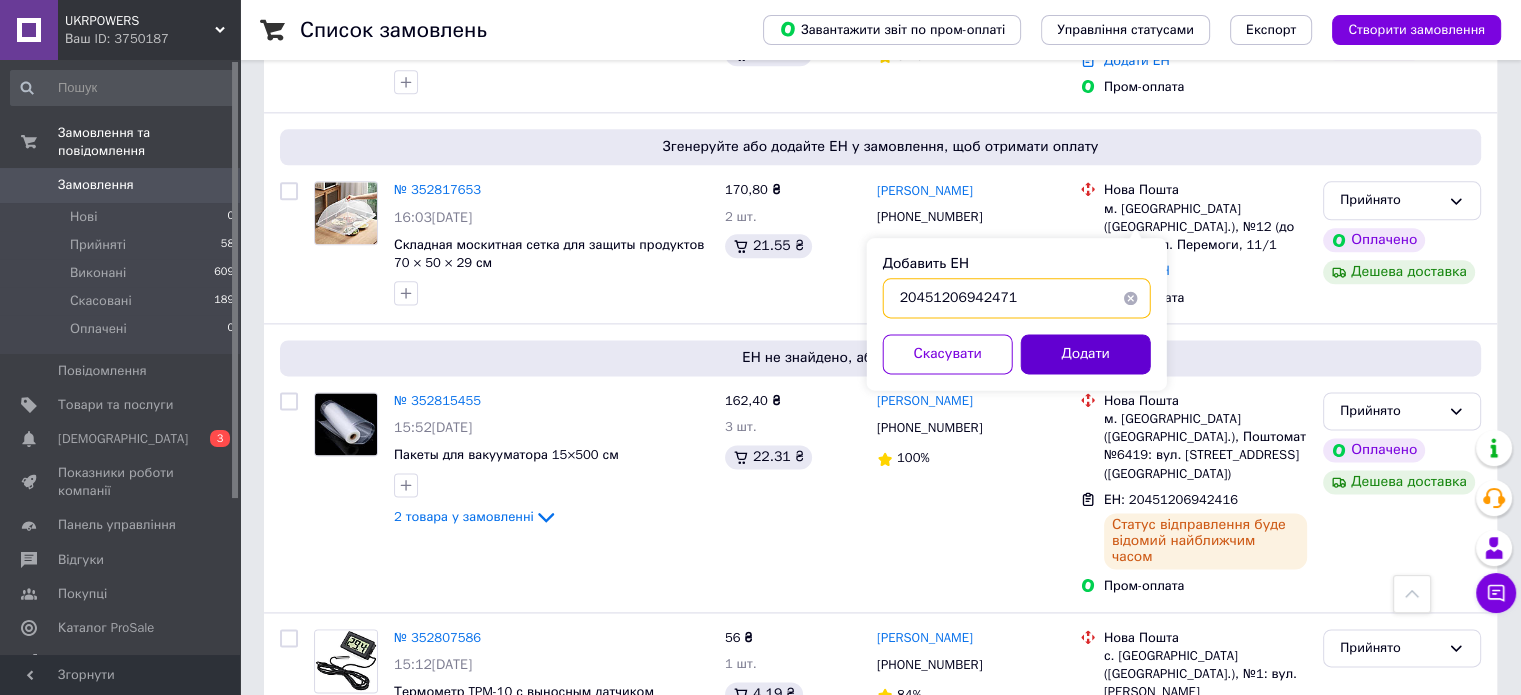 type on "20451206942471" 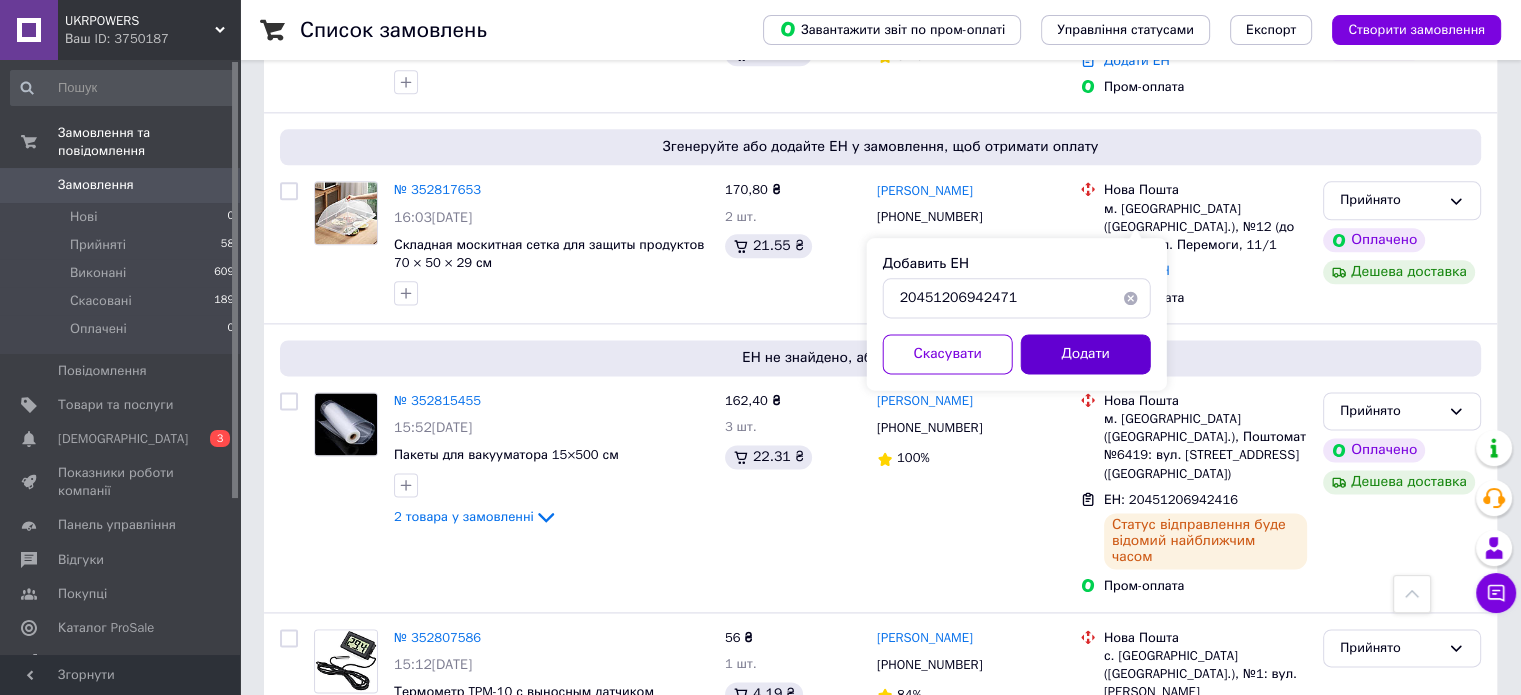 click on "Додати" at bounding box center [1086, 354] 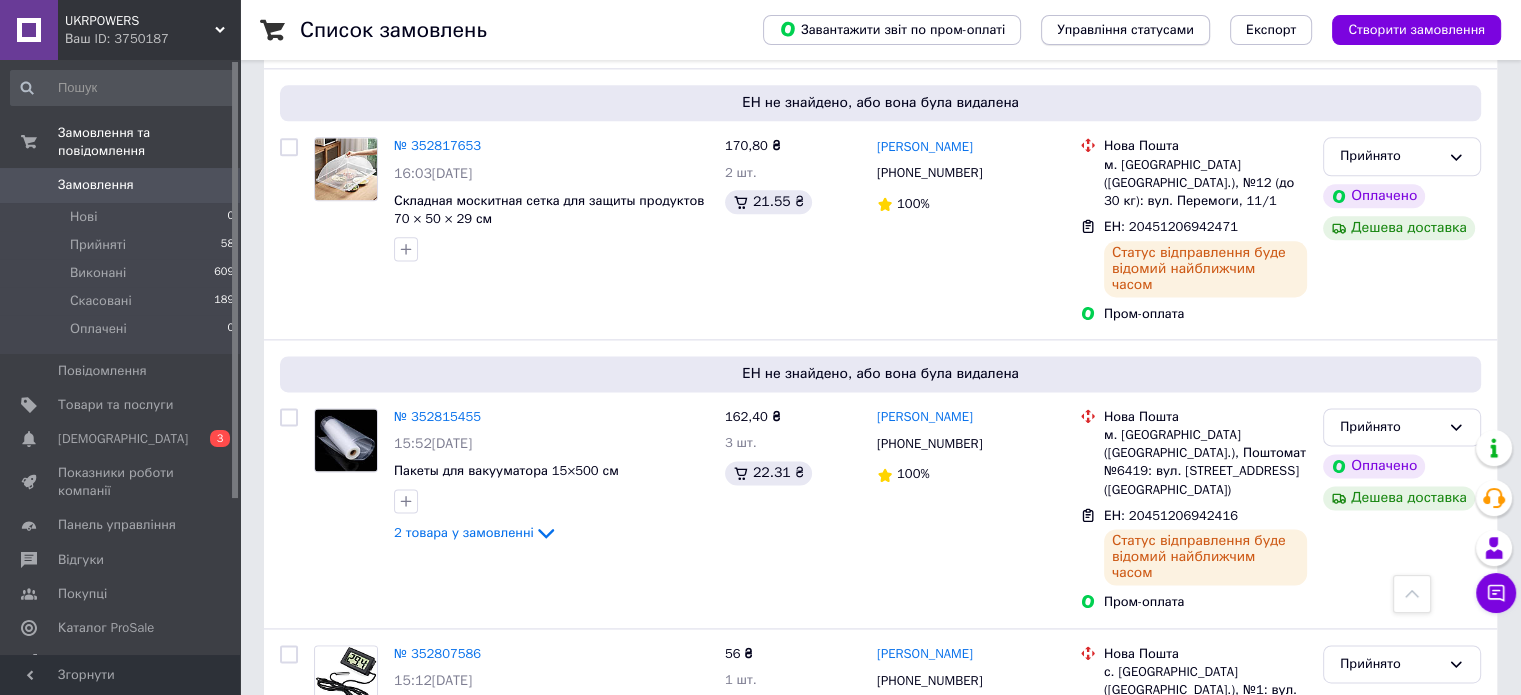 scroll, scrollTop: 1945, scrollLeft: 0, axis: vertical 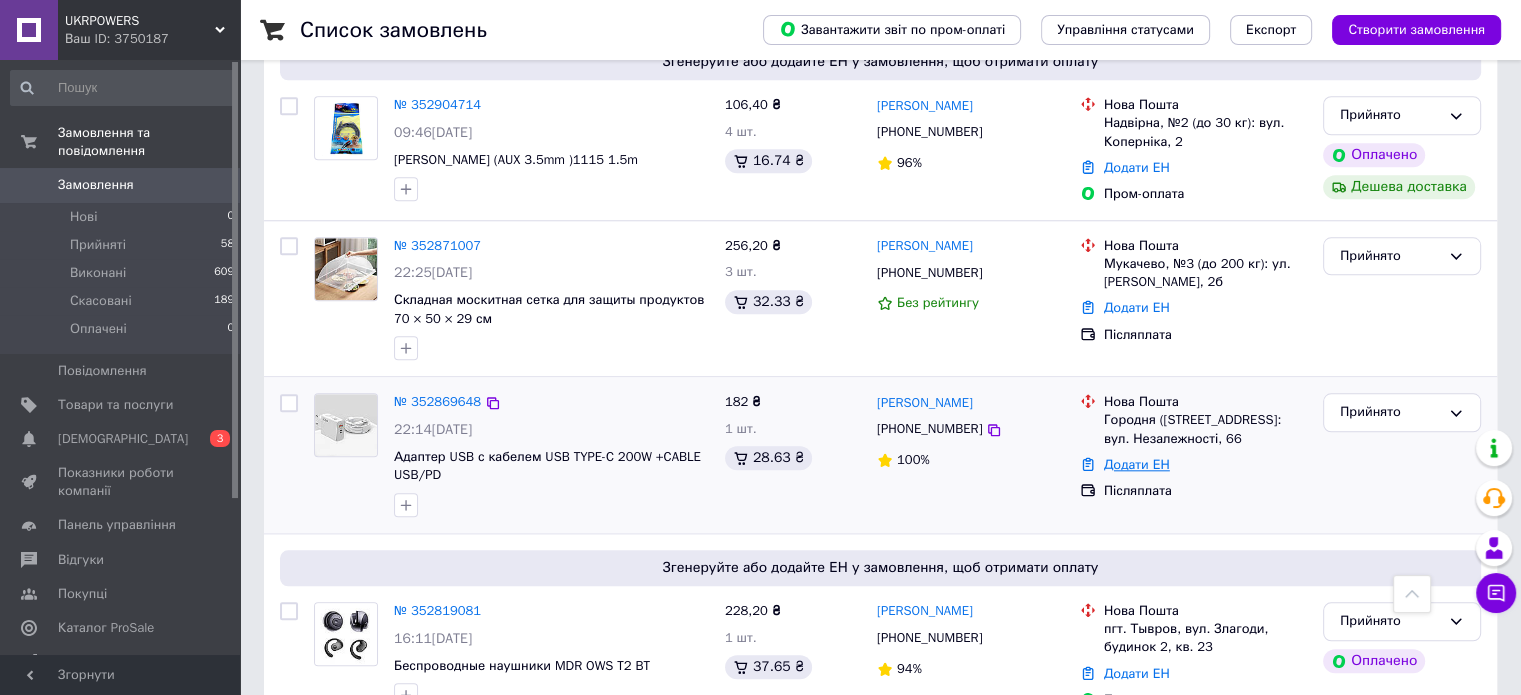 click on "Додати ЕН" at bounding box center (1137, 464) 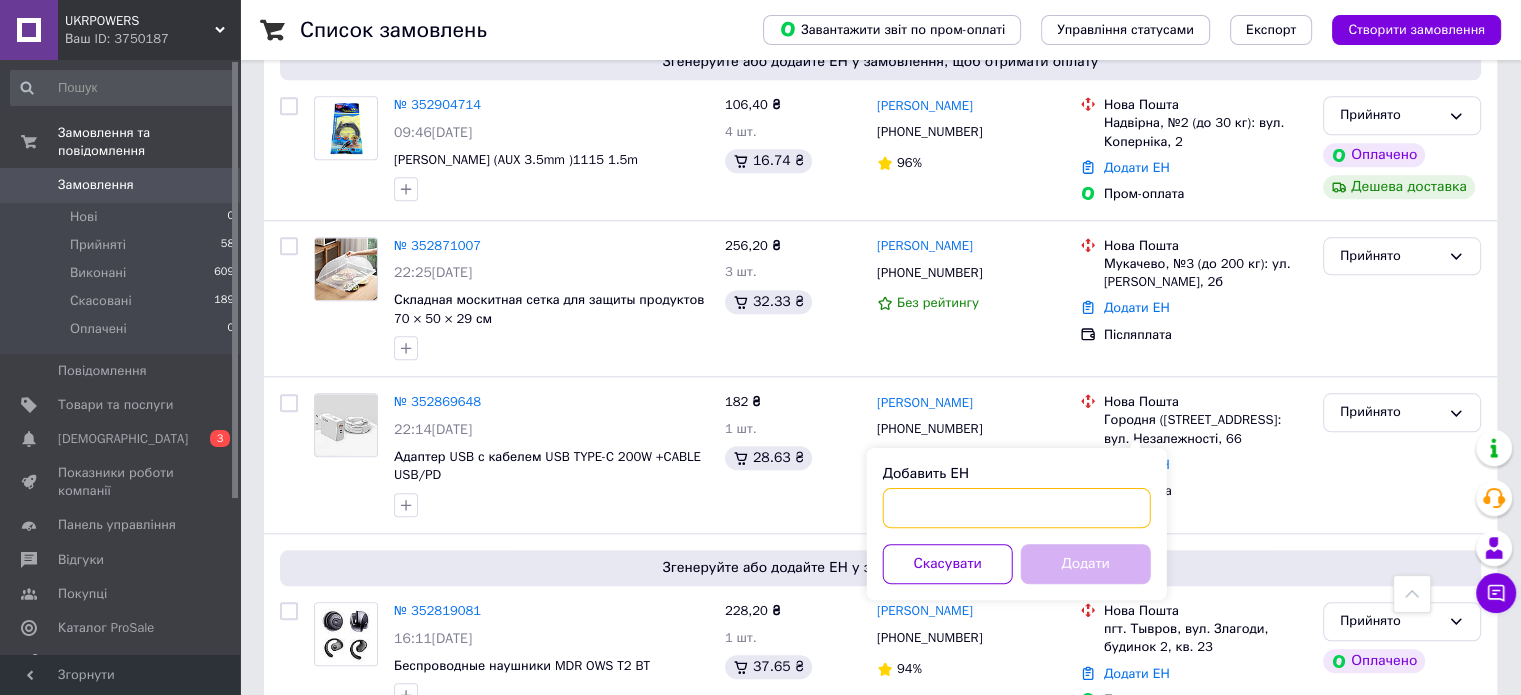 click on "Добавить ЕН" at bounding box center [1017, 508] 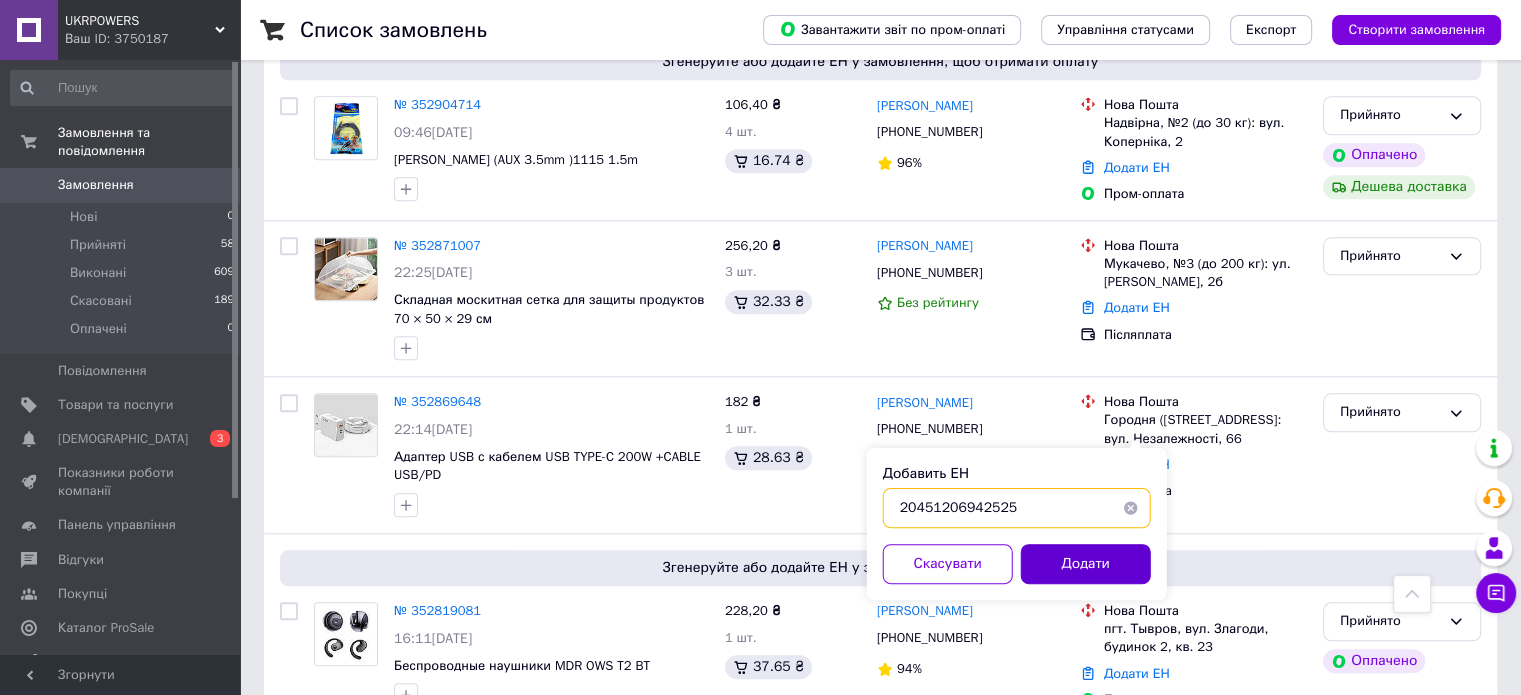type on "20451206942525" 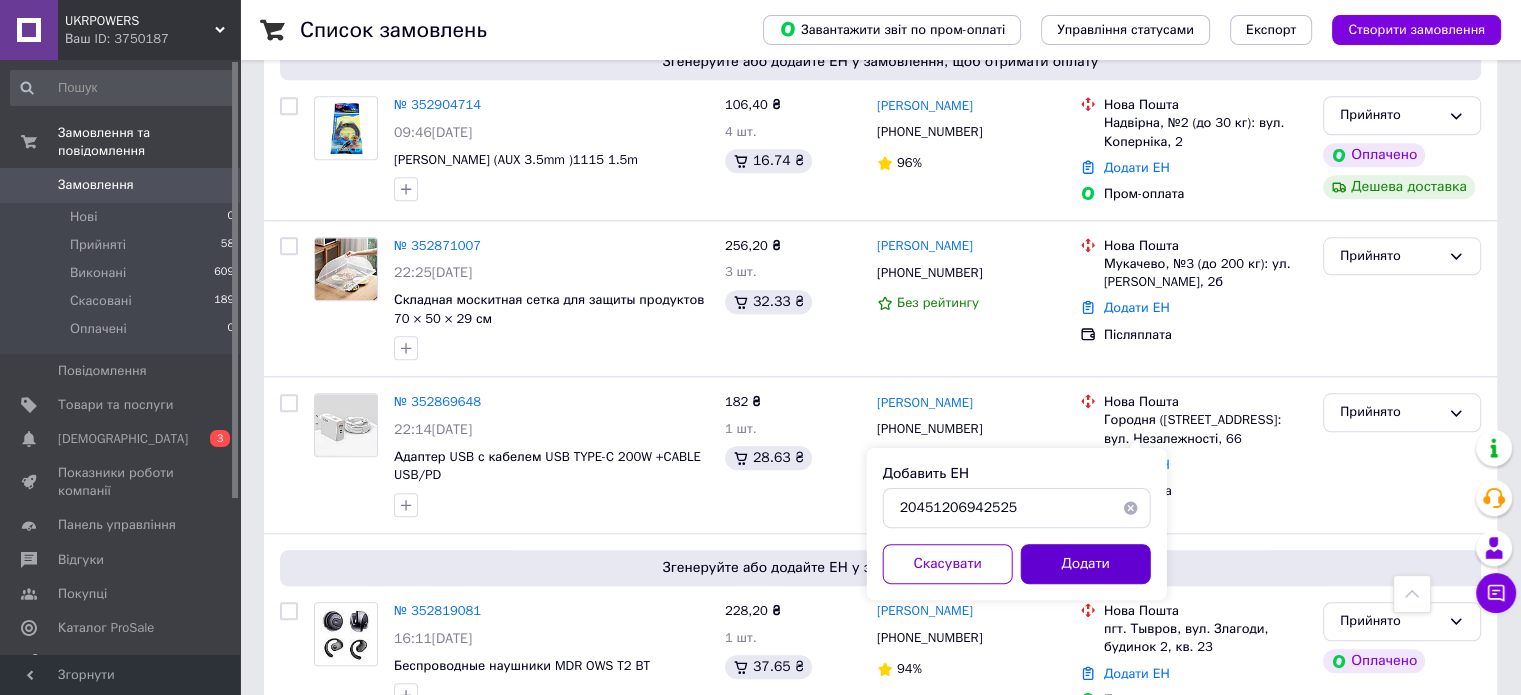click on "Додати" at bounding box center (1086, 564) 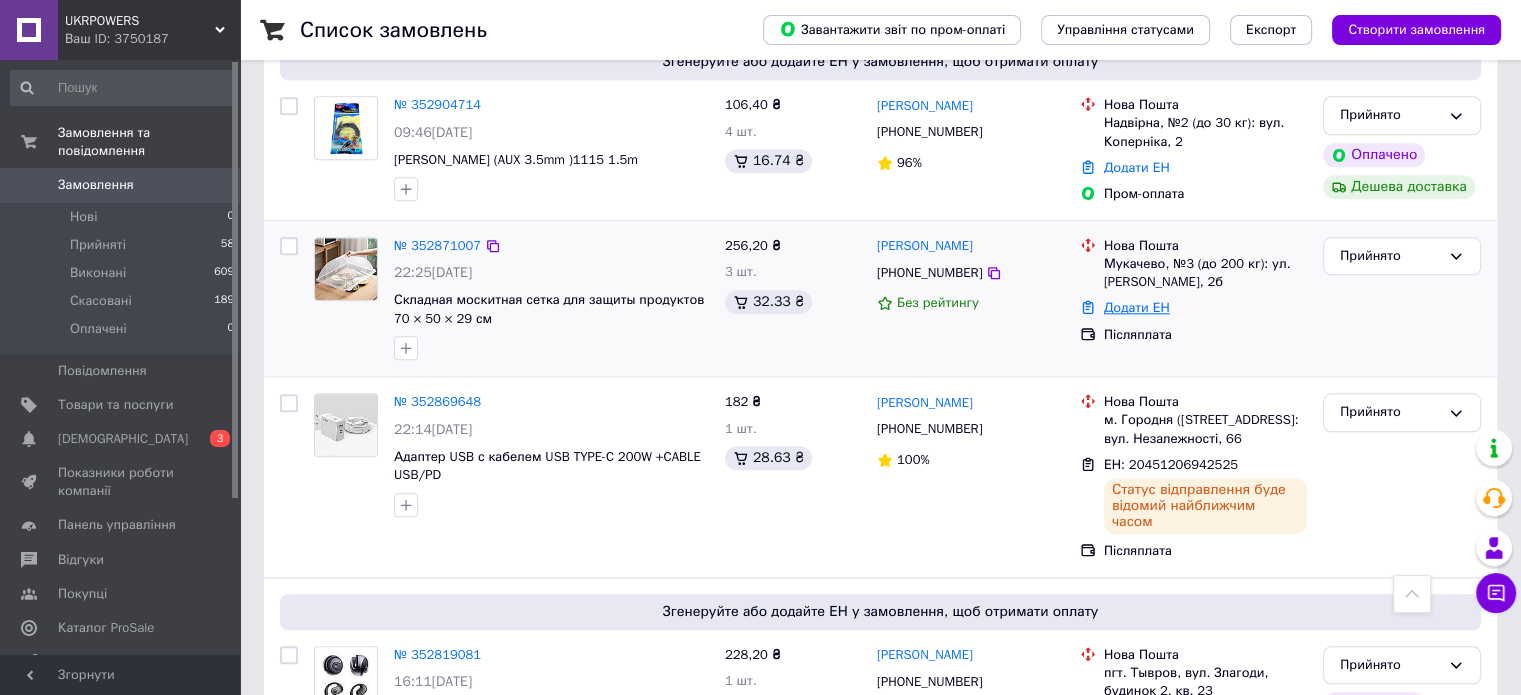 click on "Додати ЕН" at bounding box center (1137, 307) 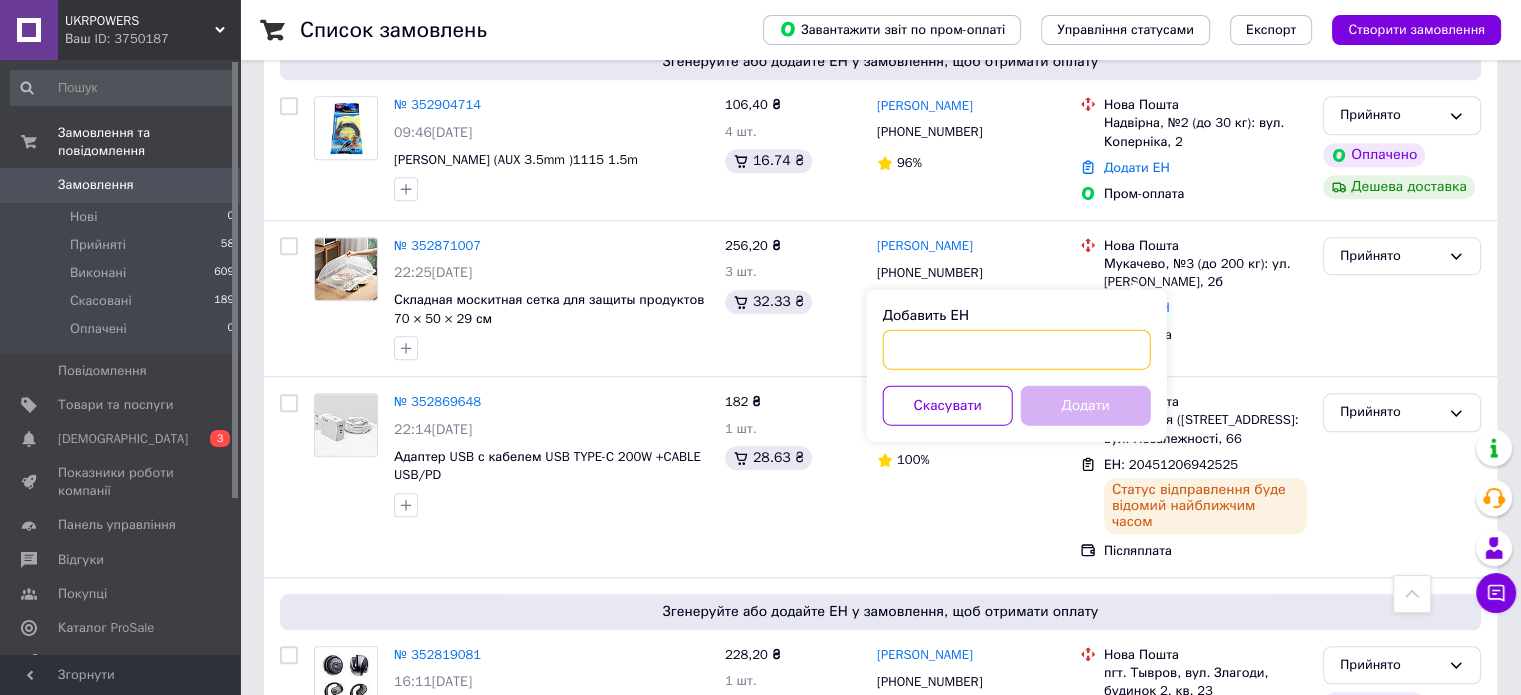 click on "Добавить ЕН" at bounding box center (1017, 349) 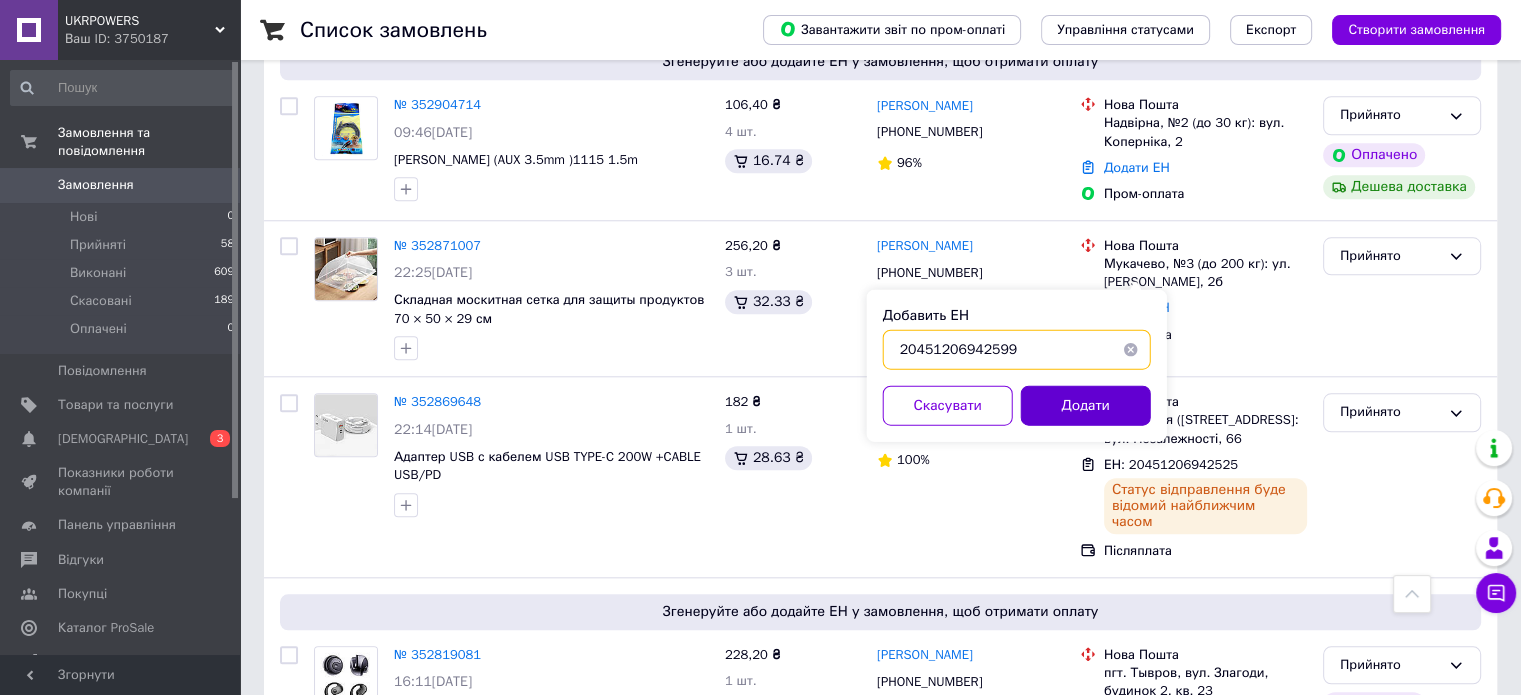 type on "20451206942599" 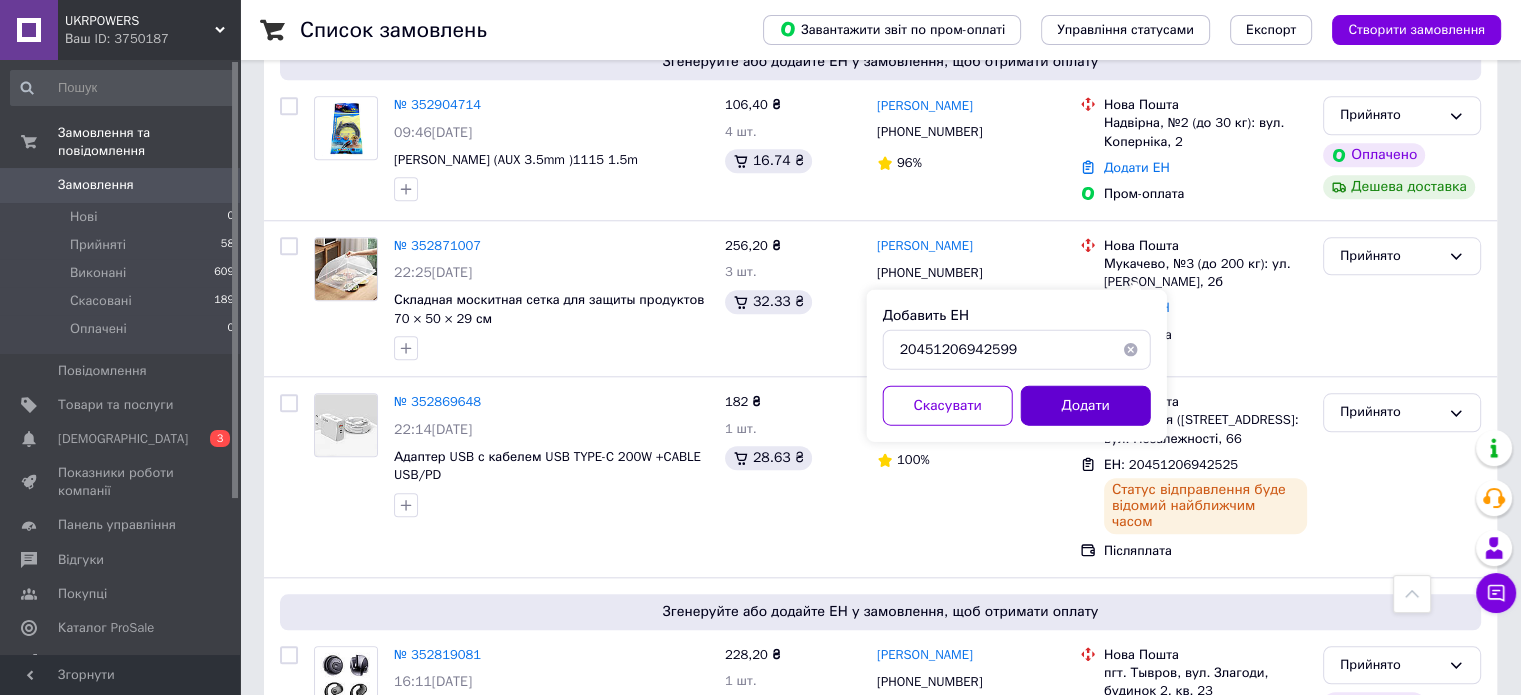 click on "Додати" at bounding box center [1086, 405] 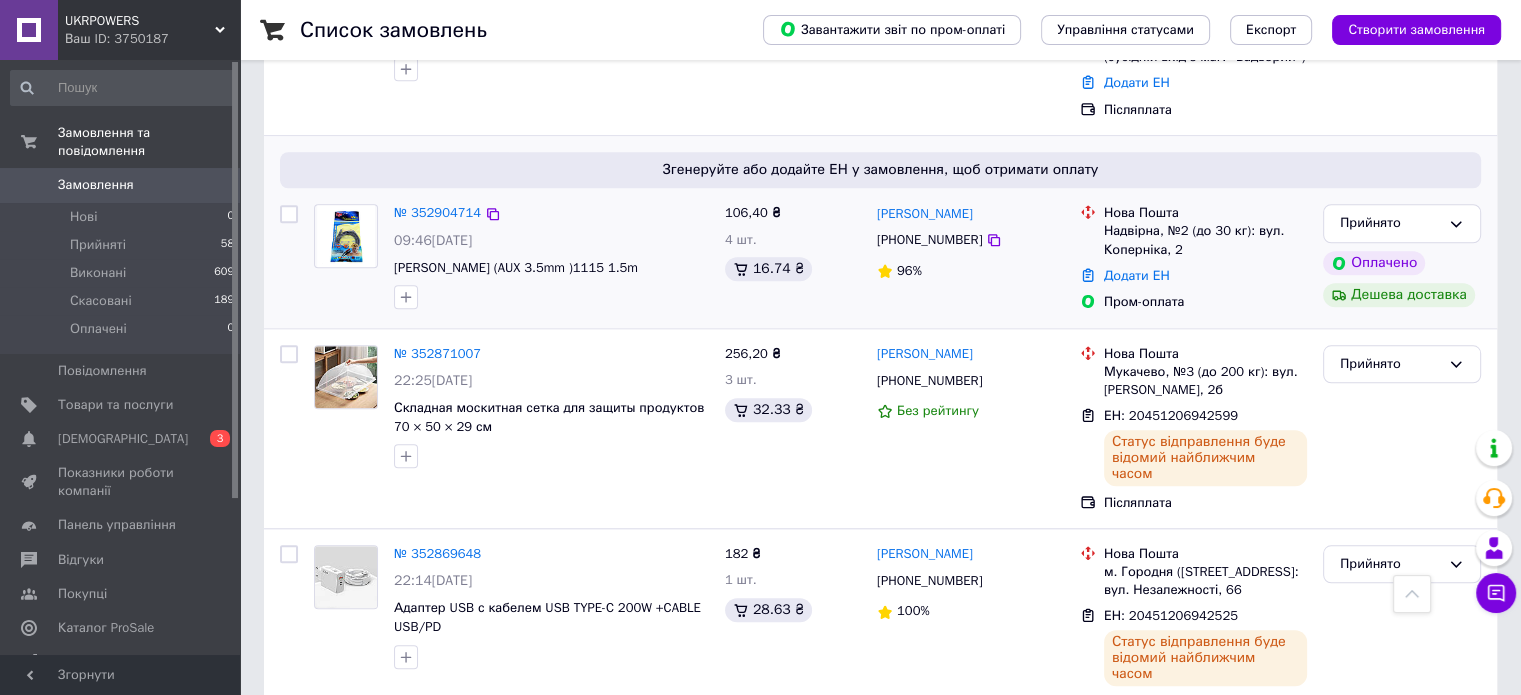 scroll, scrollTop: 1686, scrollLeft: 0, axis: vertical 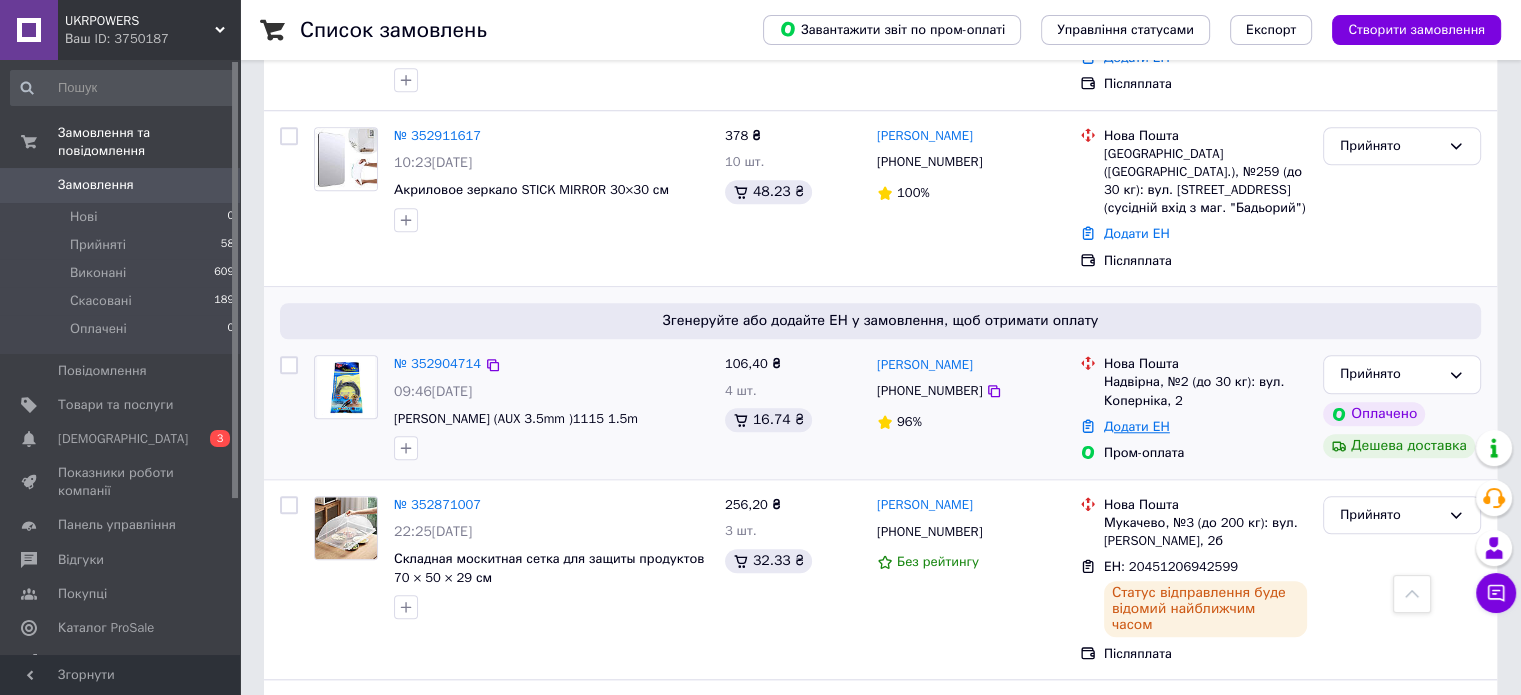 click on "Додати ЕН" at bounding box center (1137, 426) 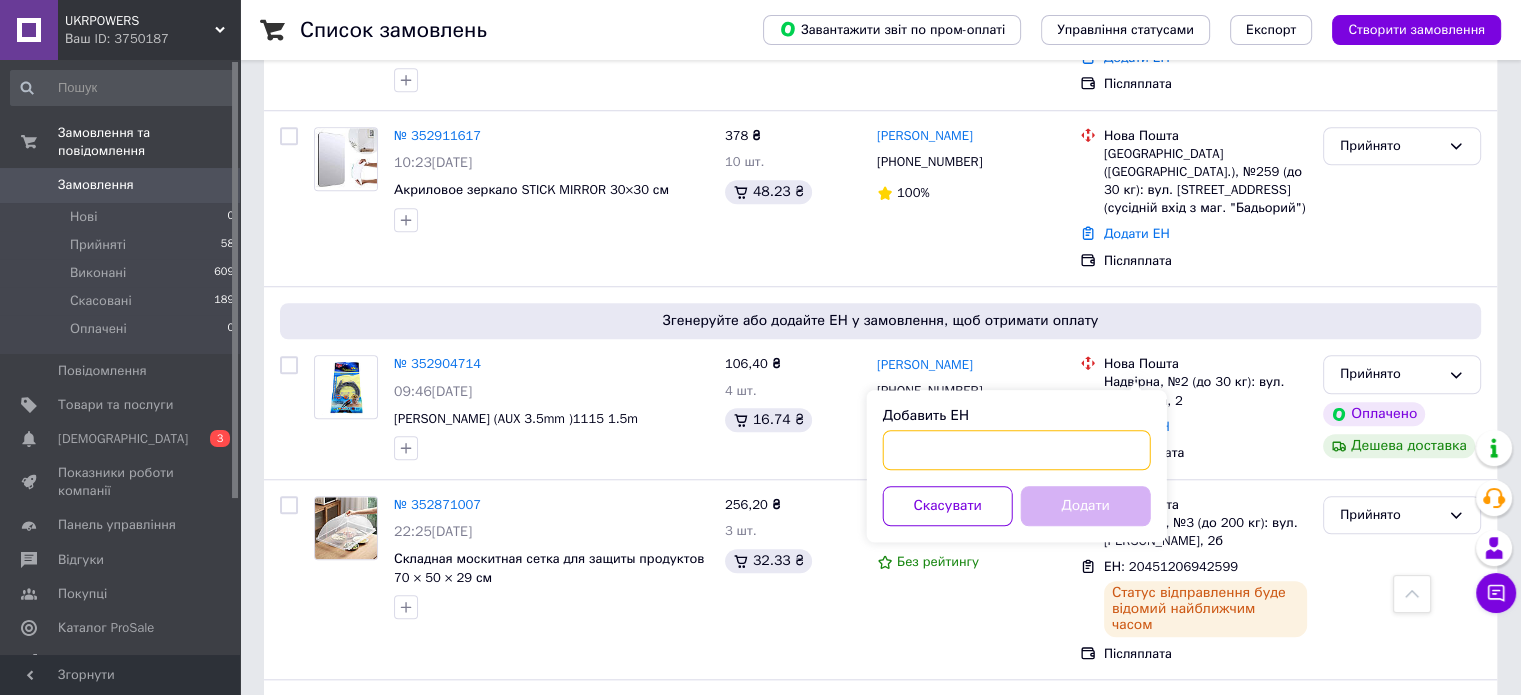 click on "Добавить ЕН" at bounding box center (1017, 450) 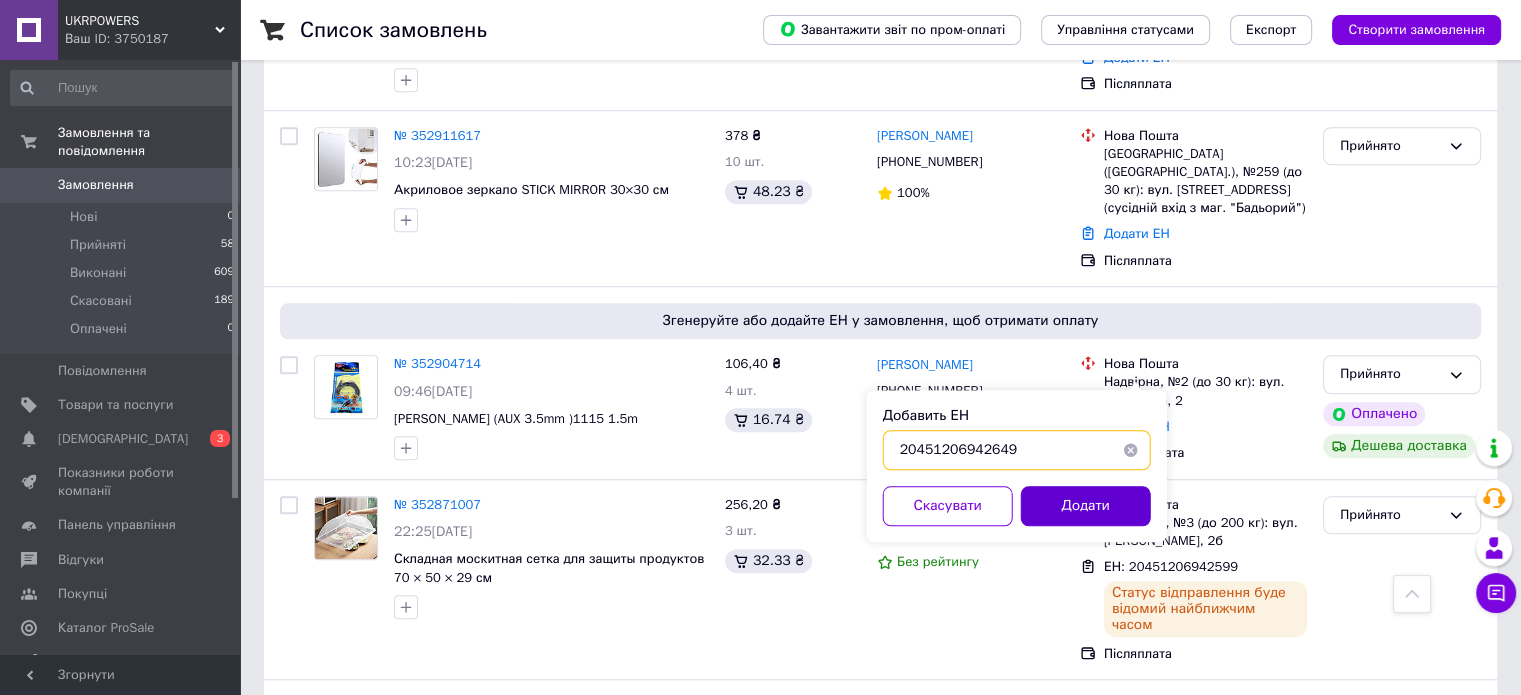 type on "20451206942649" 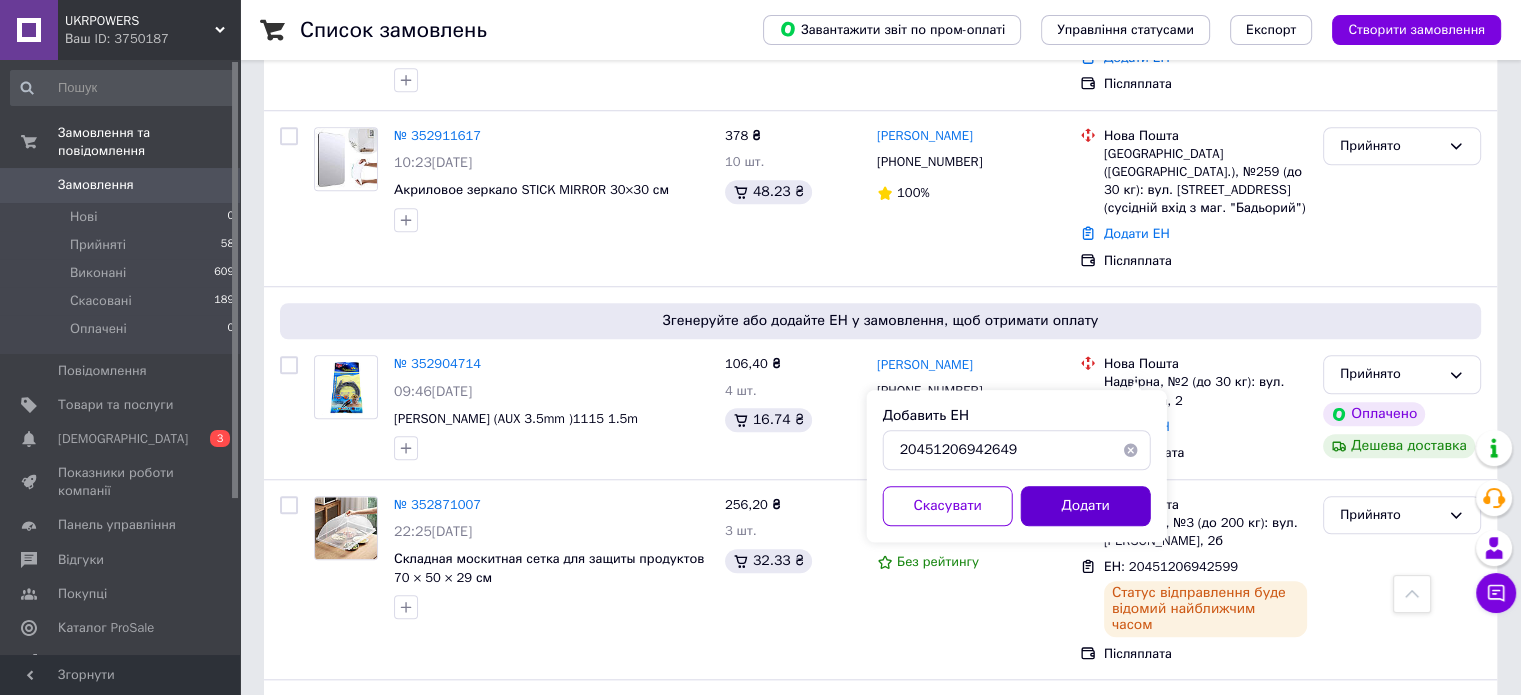 click on "Додати" at bounding box center (1086, 506) 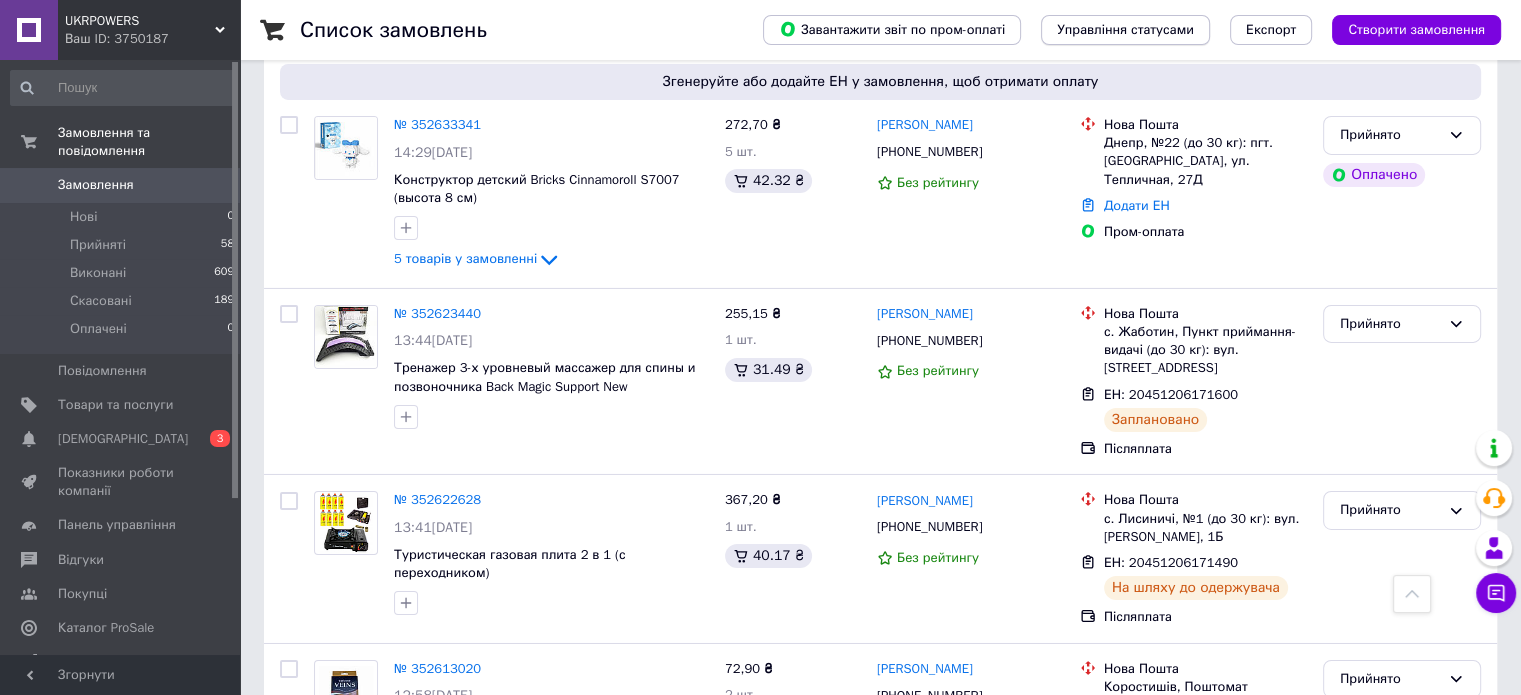 scroll, scrollTop: 1436, scrollLeft: 0, axis: vertical 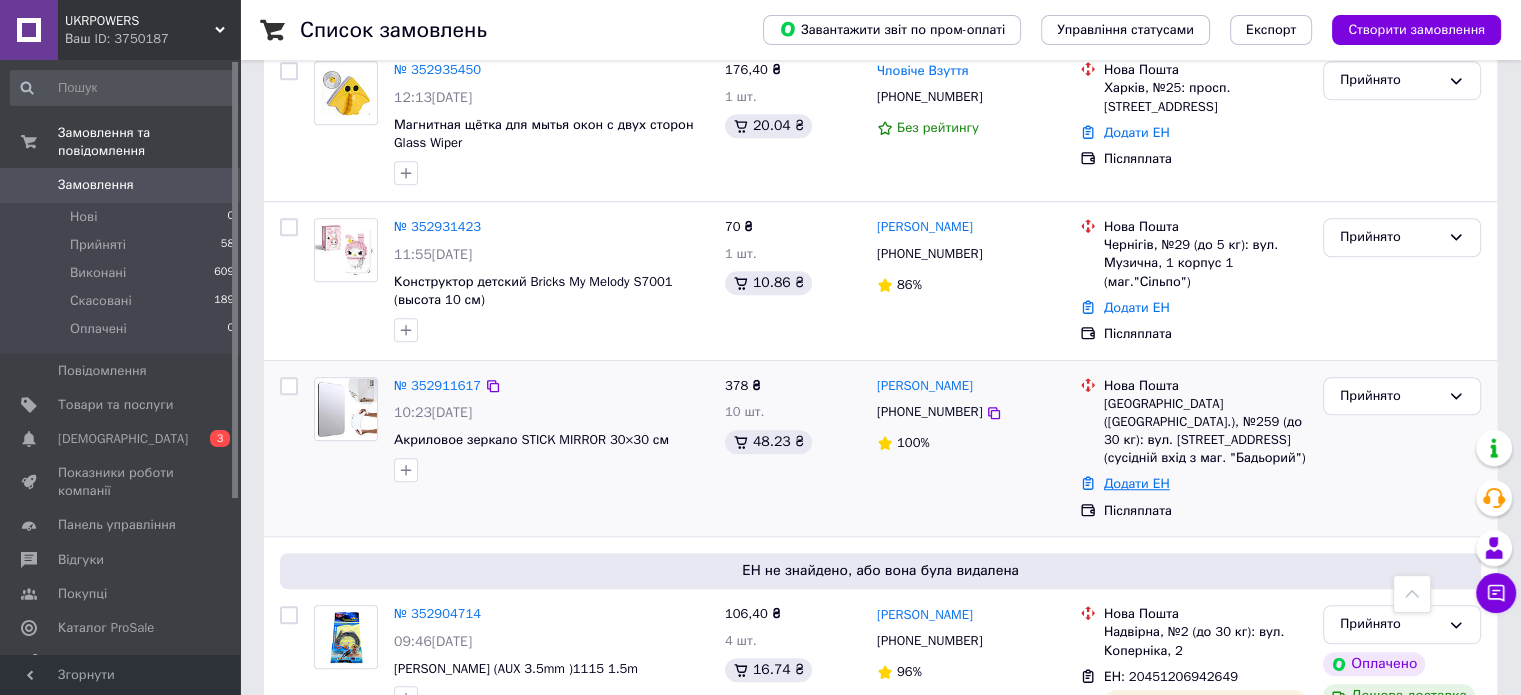 click on "Додати ЕН" at bounding box center (1137, 483) 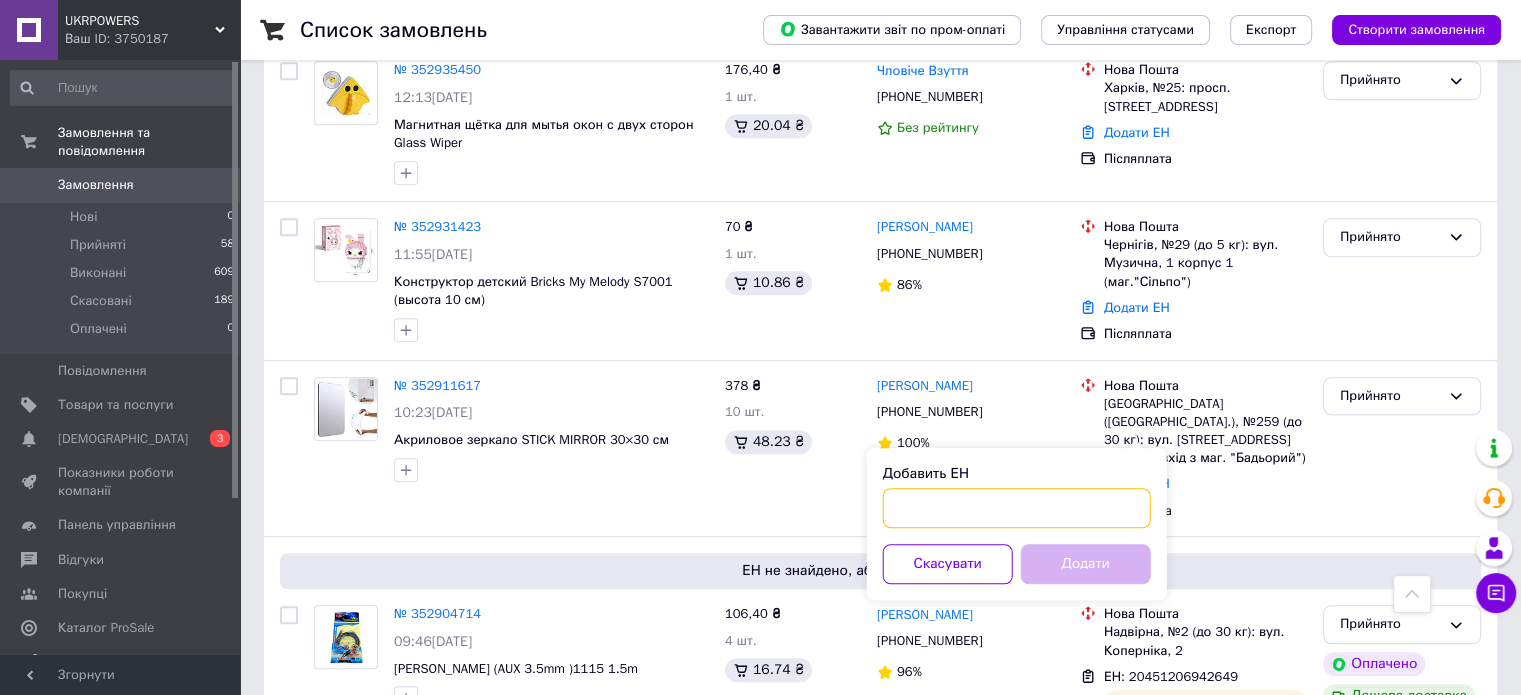 click on "Добавить ЕН" at bounding box center (1017, 508) 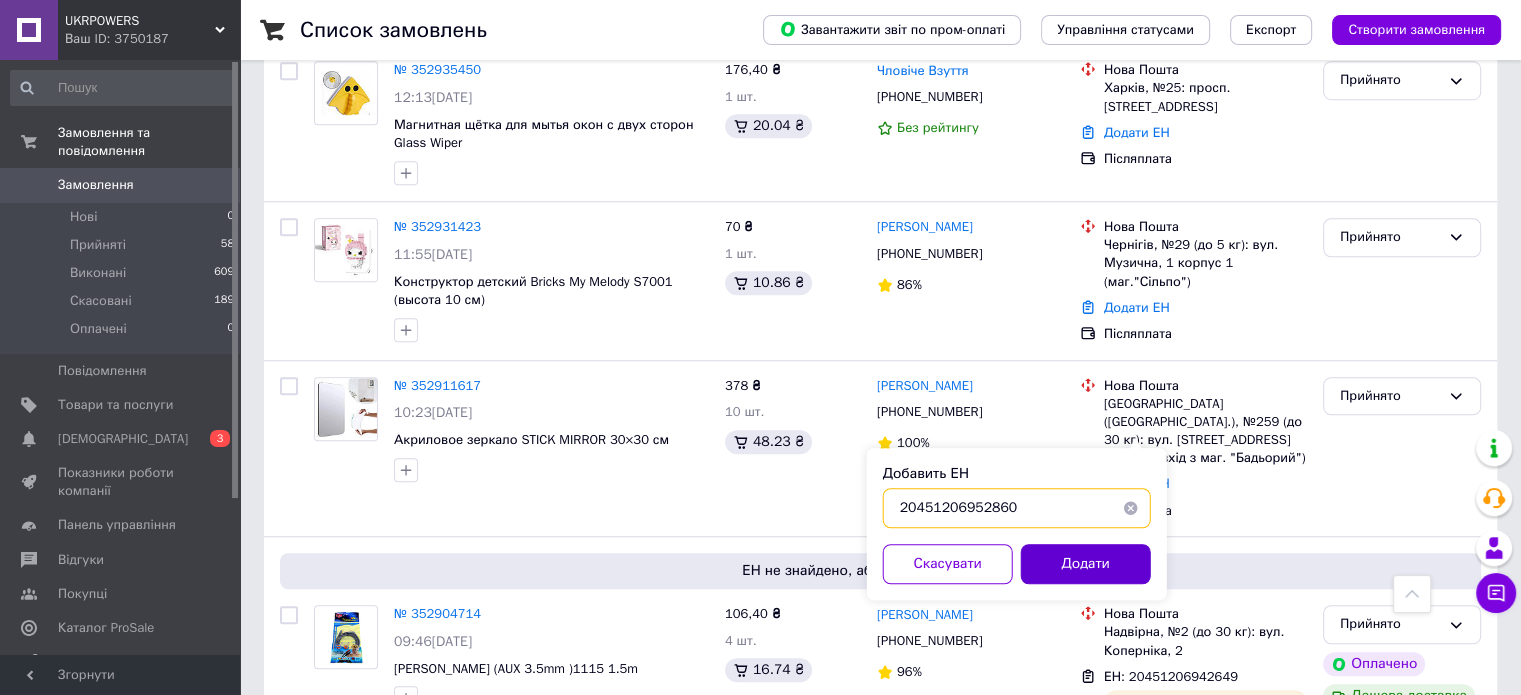 type on "20451206952860" 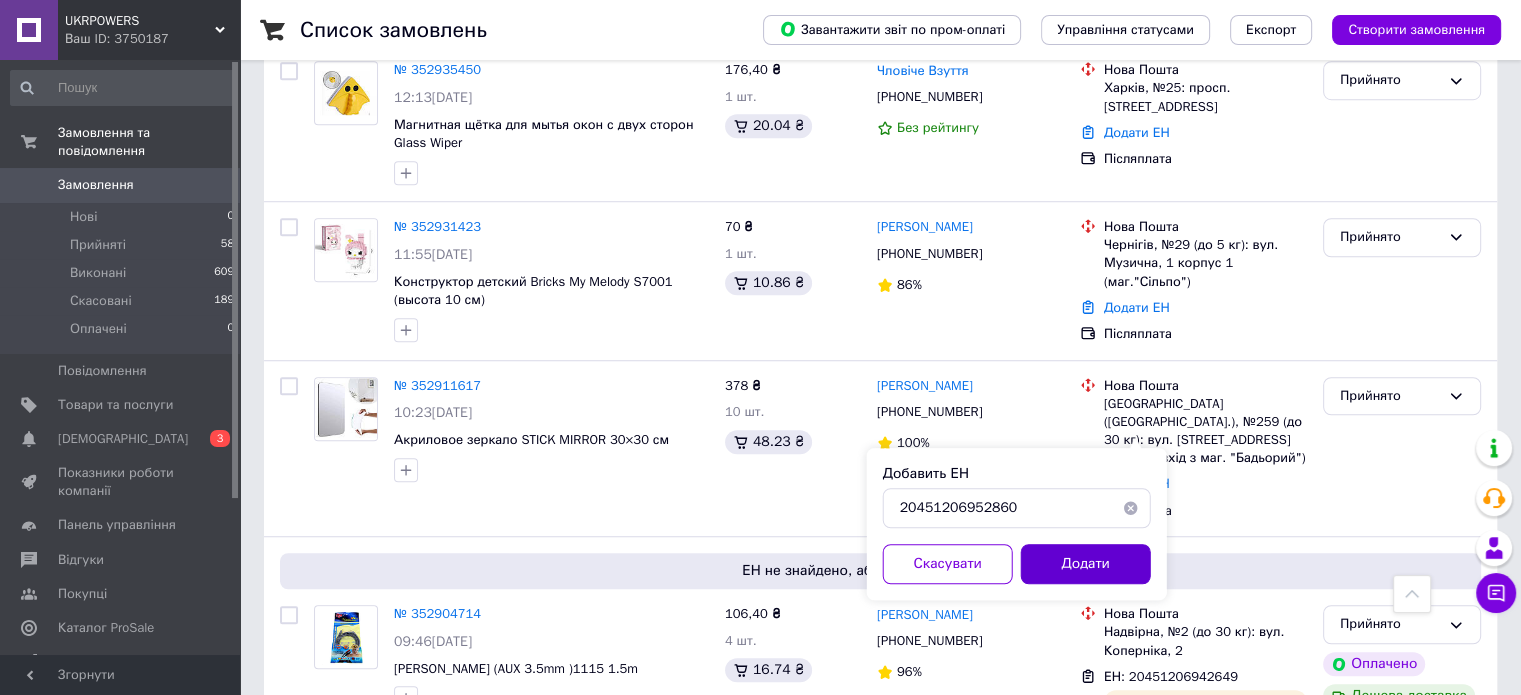click on "Додати" at bounding box center [1086, 564] 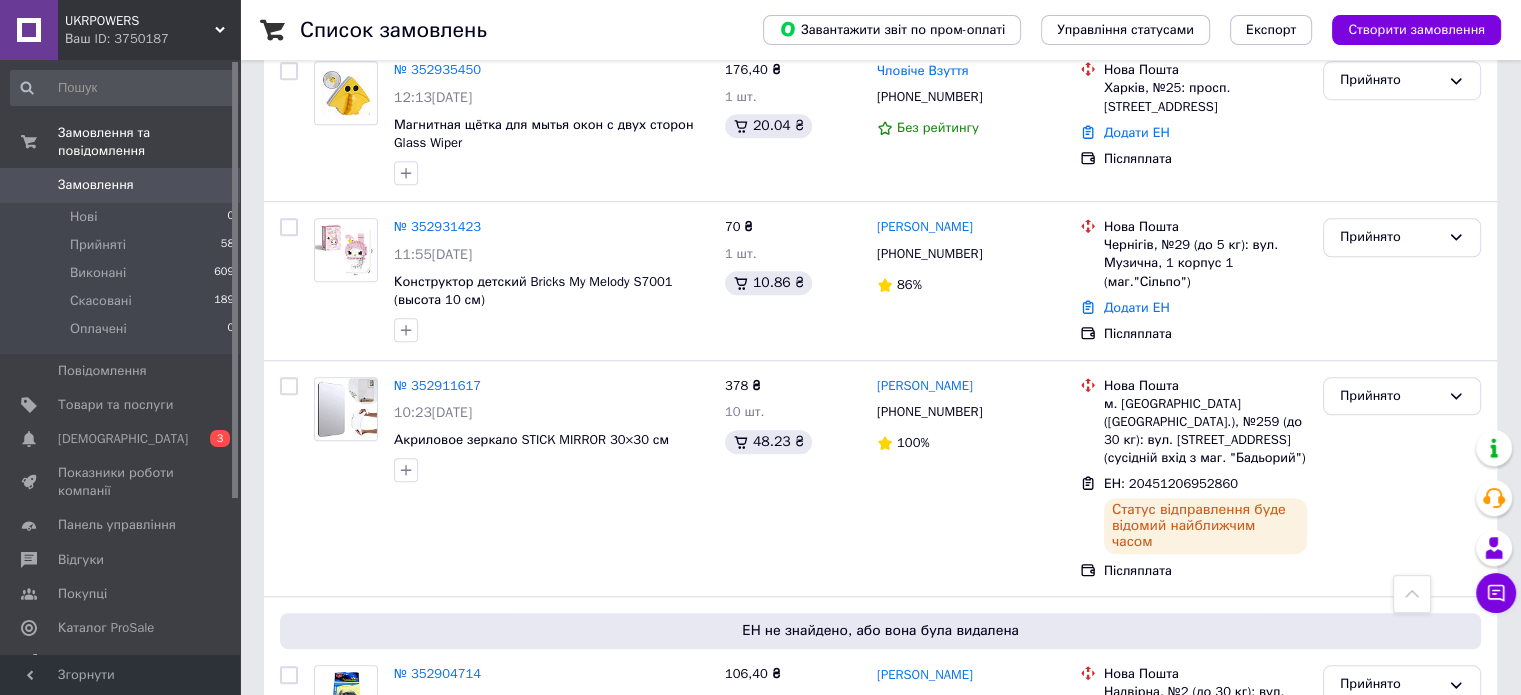 scroll, scrollTop: 2300, scrollLeft: 0, axis: vertical 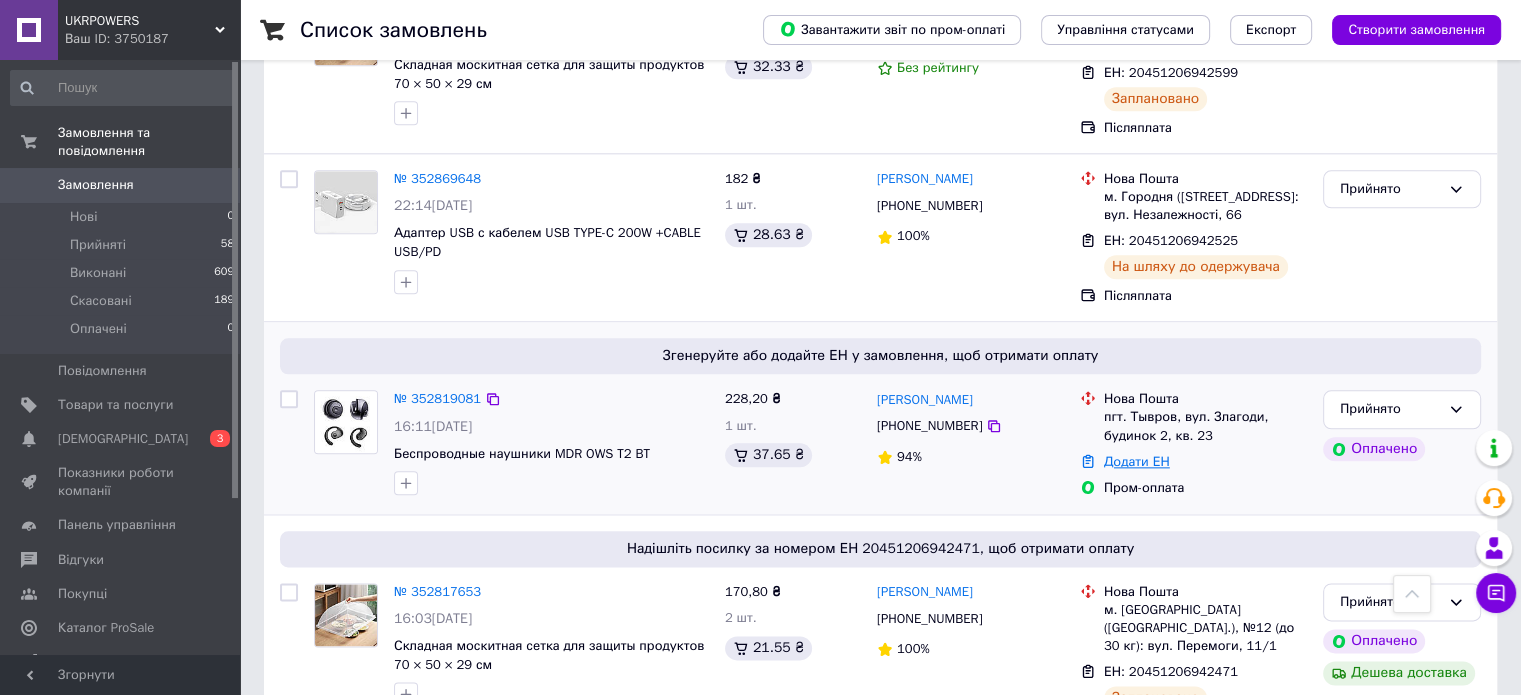 click on "Додати ЕН" at bounding box center (1137, 461) 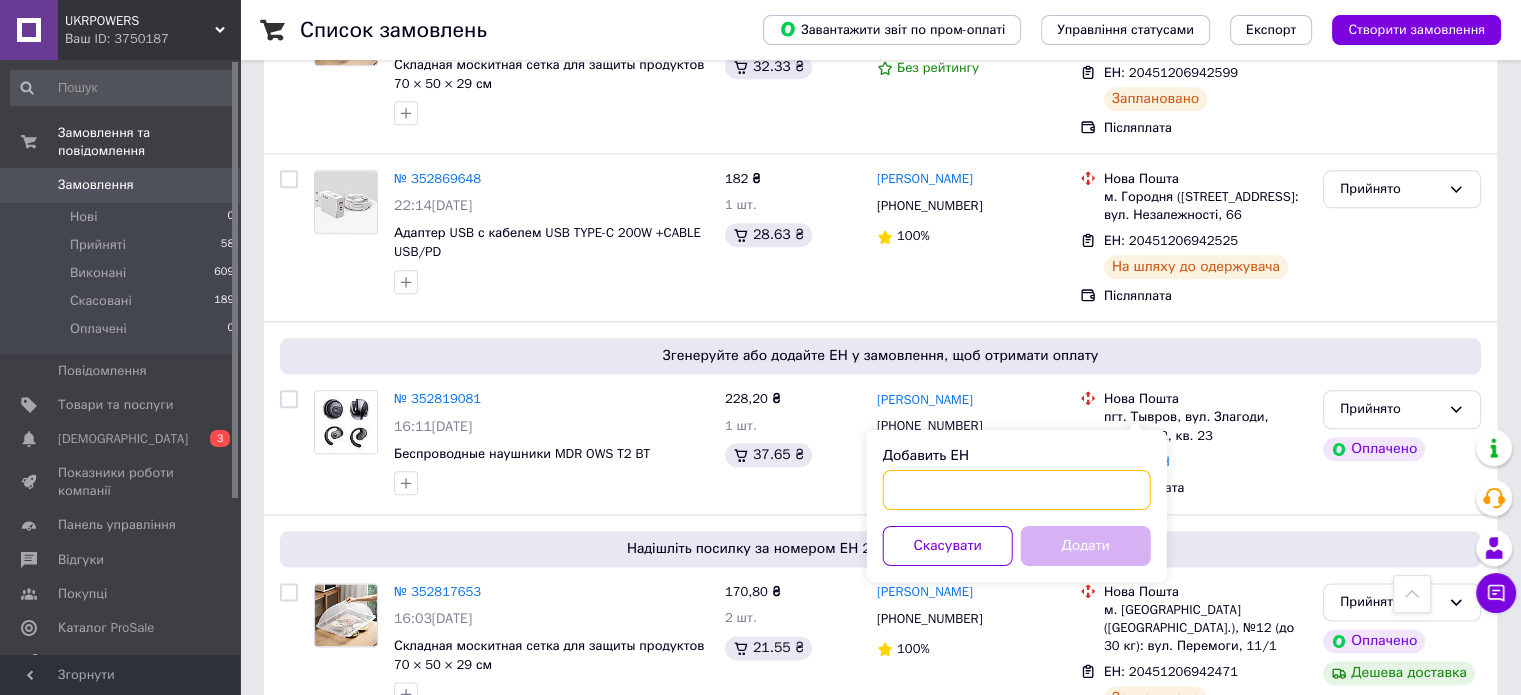 click on "Добавить ЕН" at bounding box center (1017, 490) 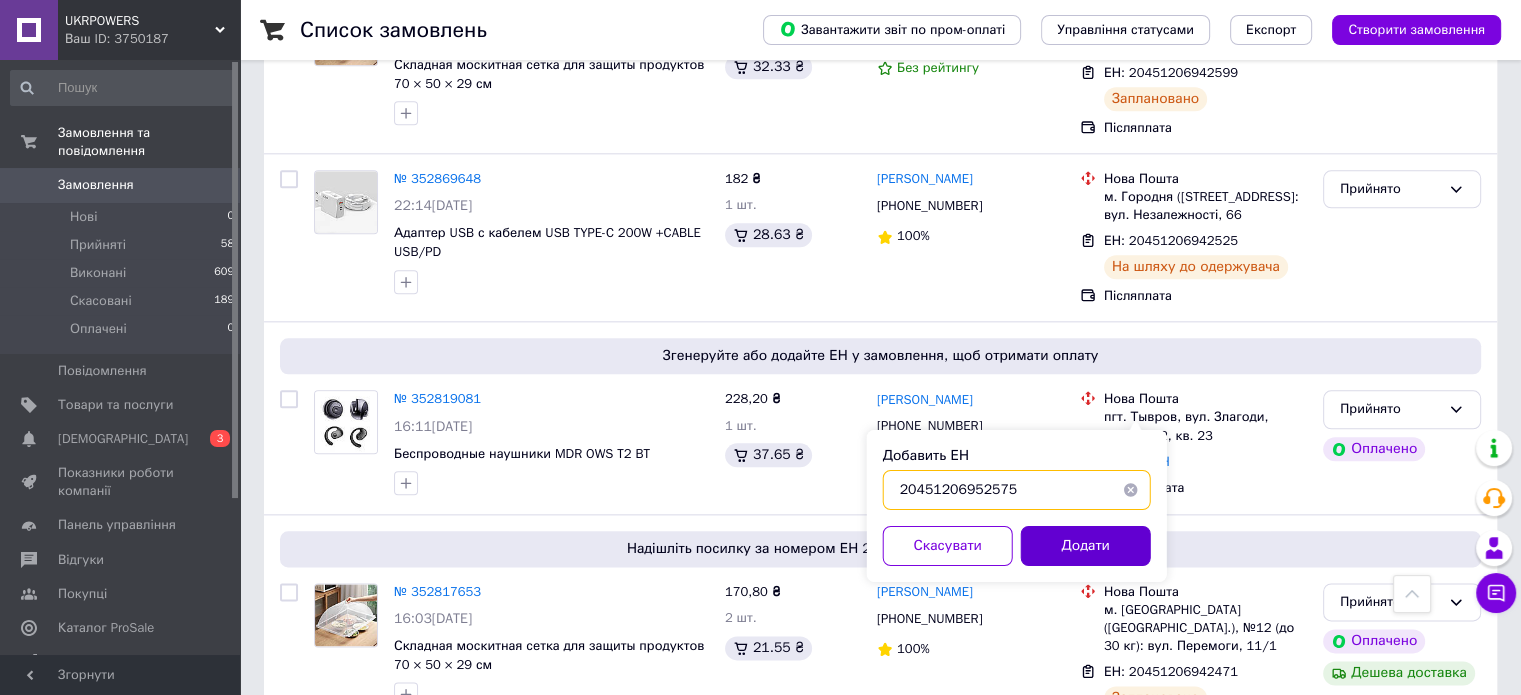 type on "20451206952575" 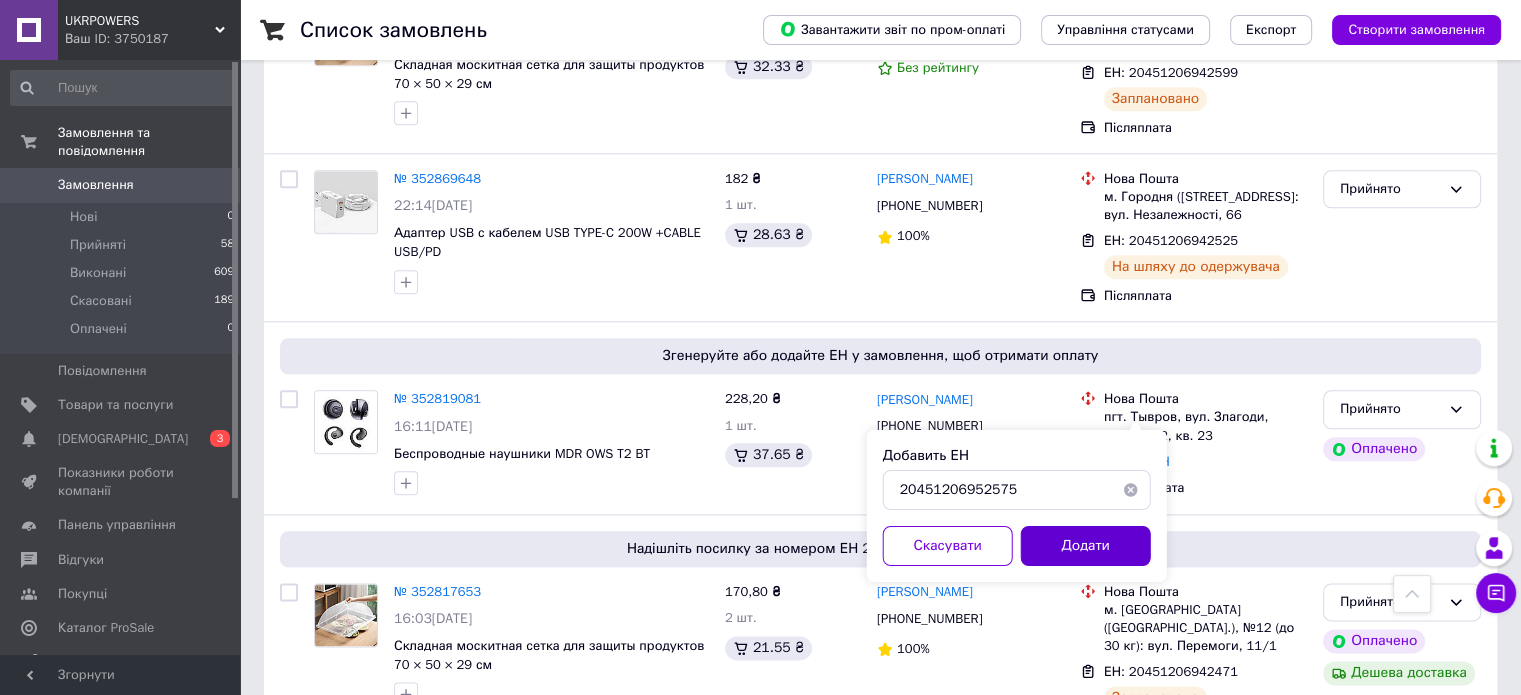 click on "Додати" at bounding box center (1086, 546) 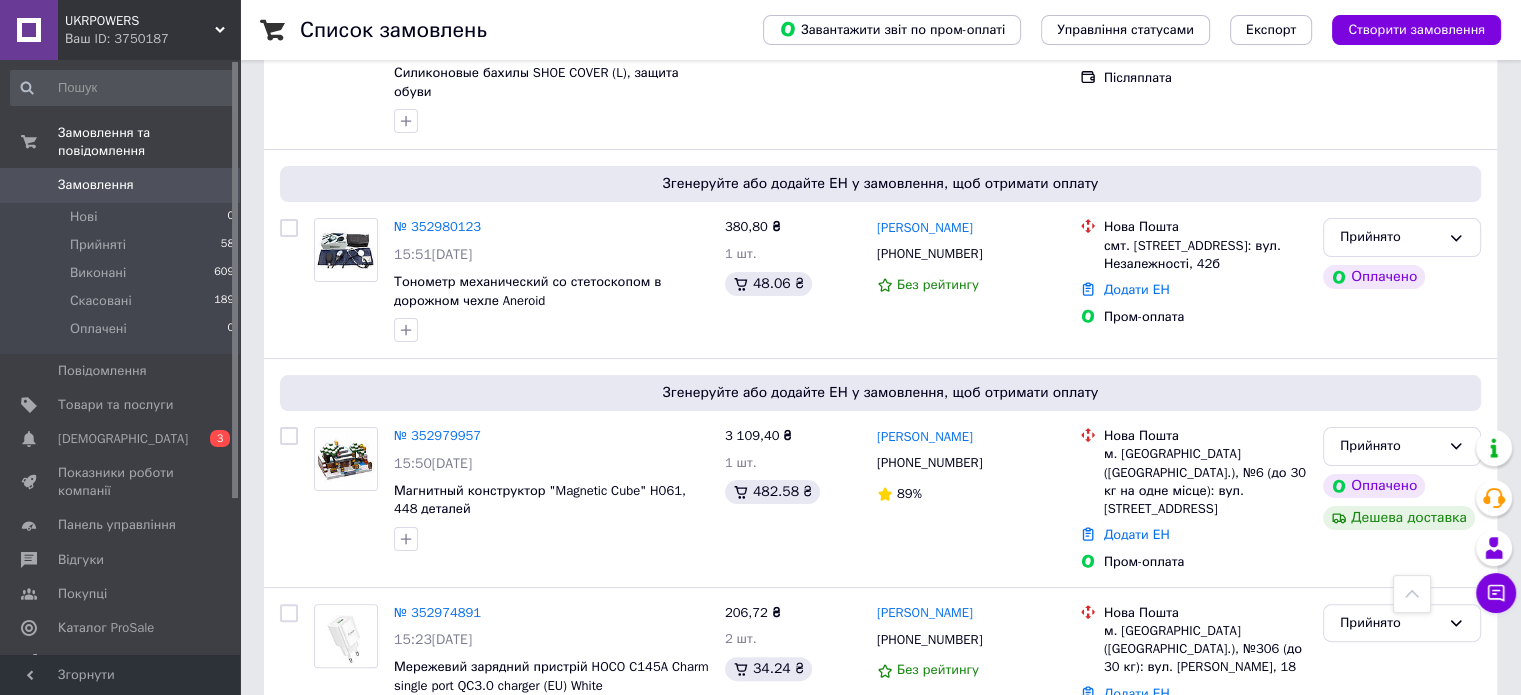 scroll, scrollTop: 300, scrollLeft: 0, axis: vertical 